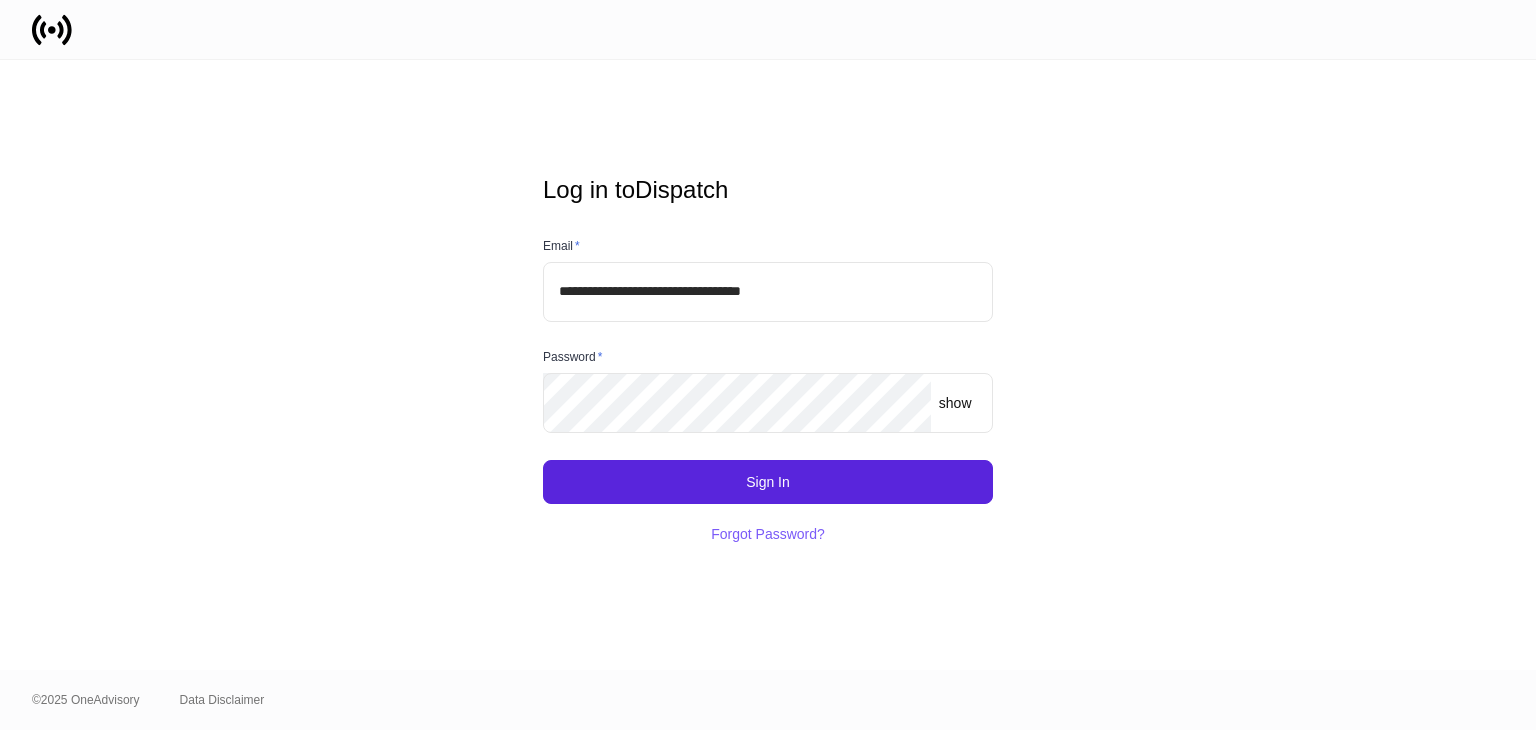 scroll, scrollTop: 0, scrollLeft: 0, axis: both 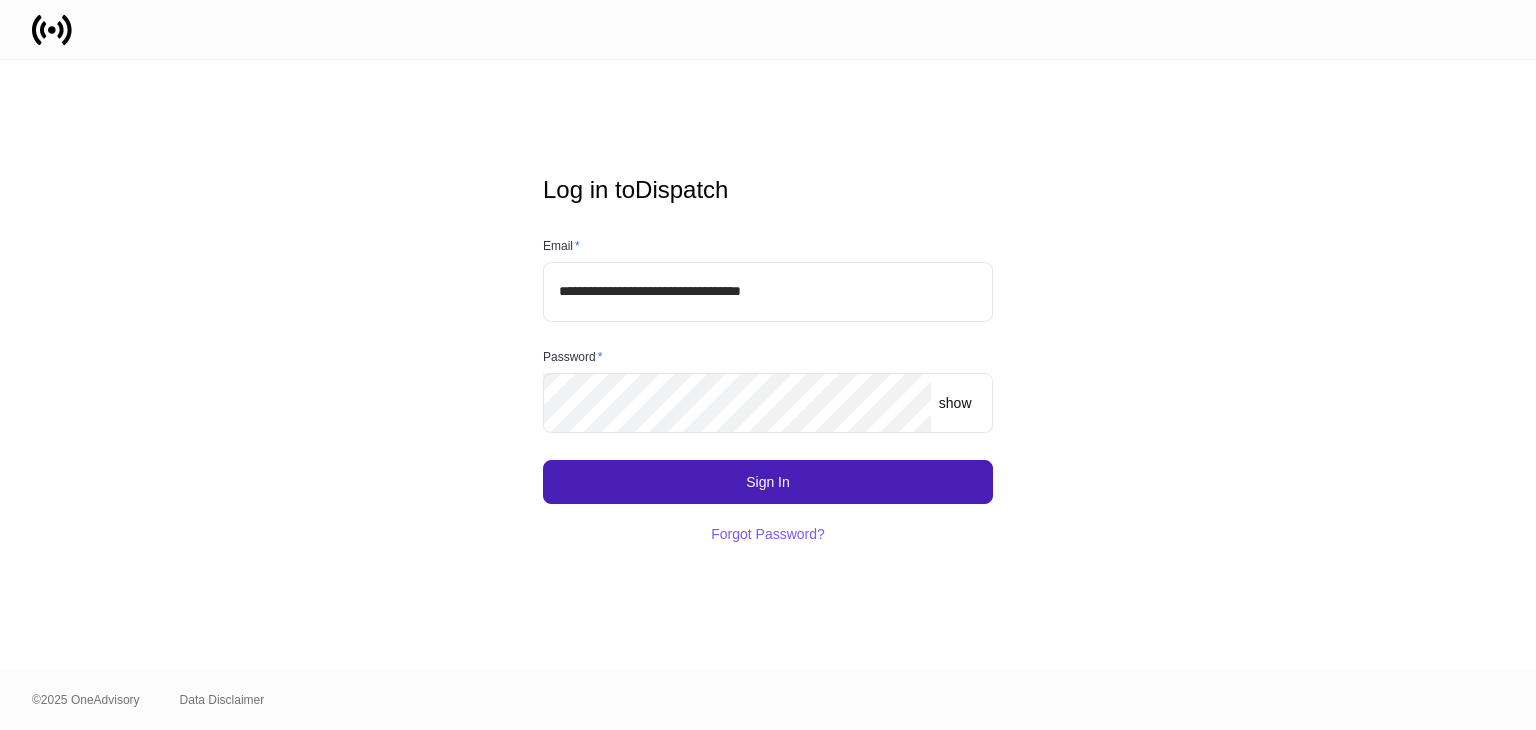click on "Sign In" at bounding box center [768, 482] 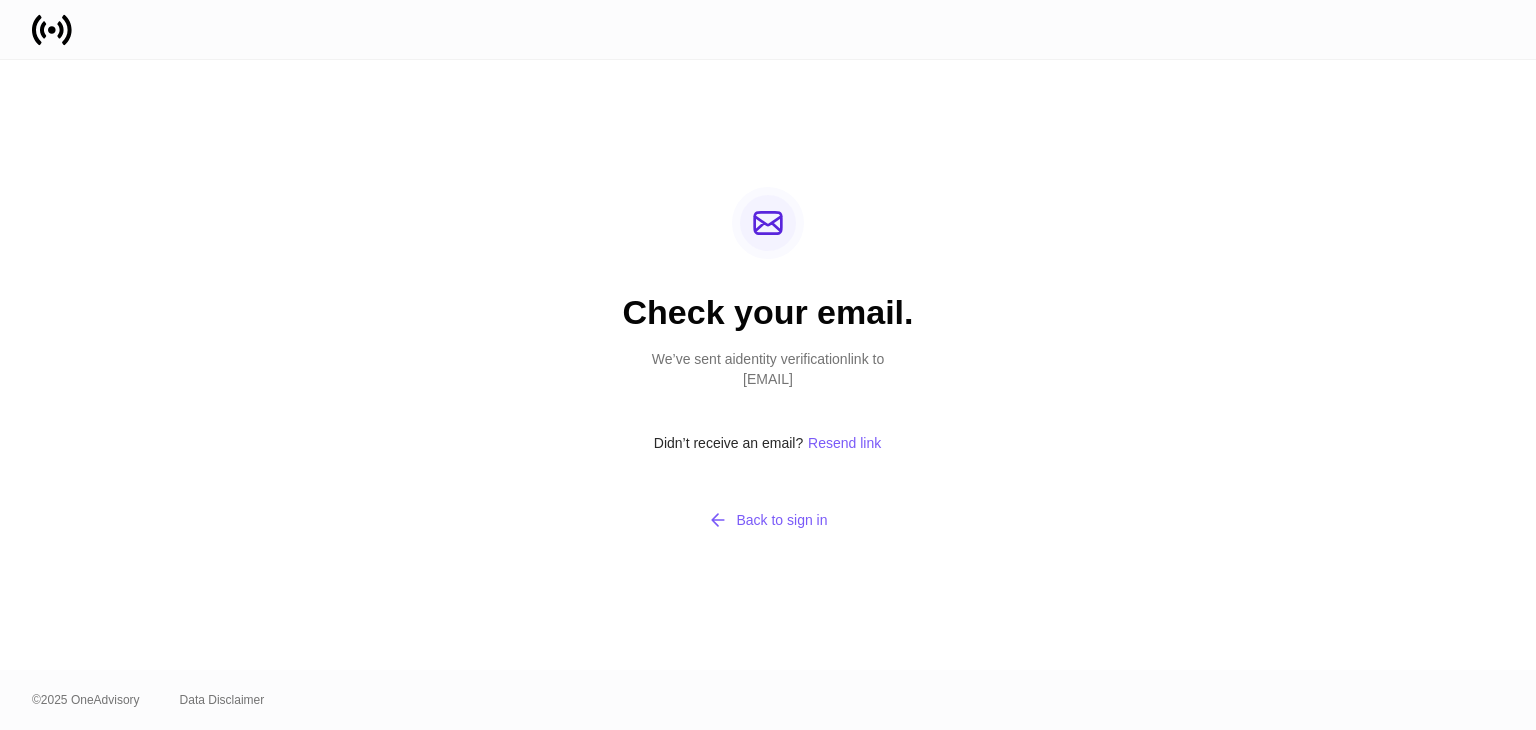click on "Check your email. We’ve sent a  identity verification  link to [EMAIL] Didn’t receive an email?   Resend link Back to sign in" at bounding box center (768, 365) 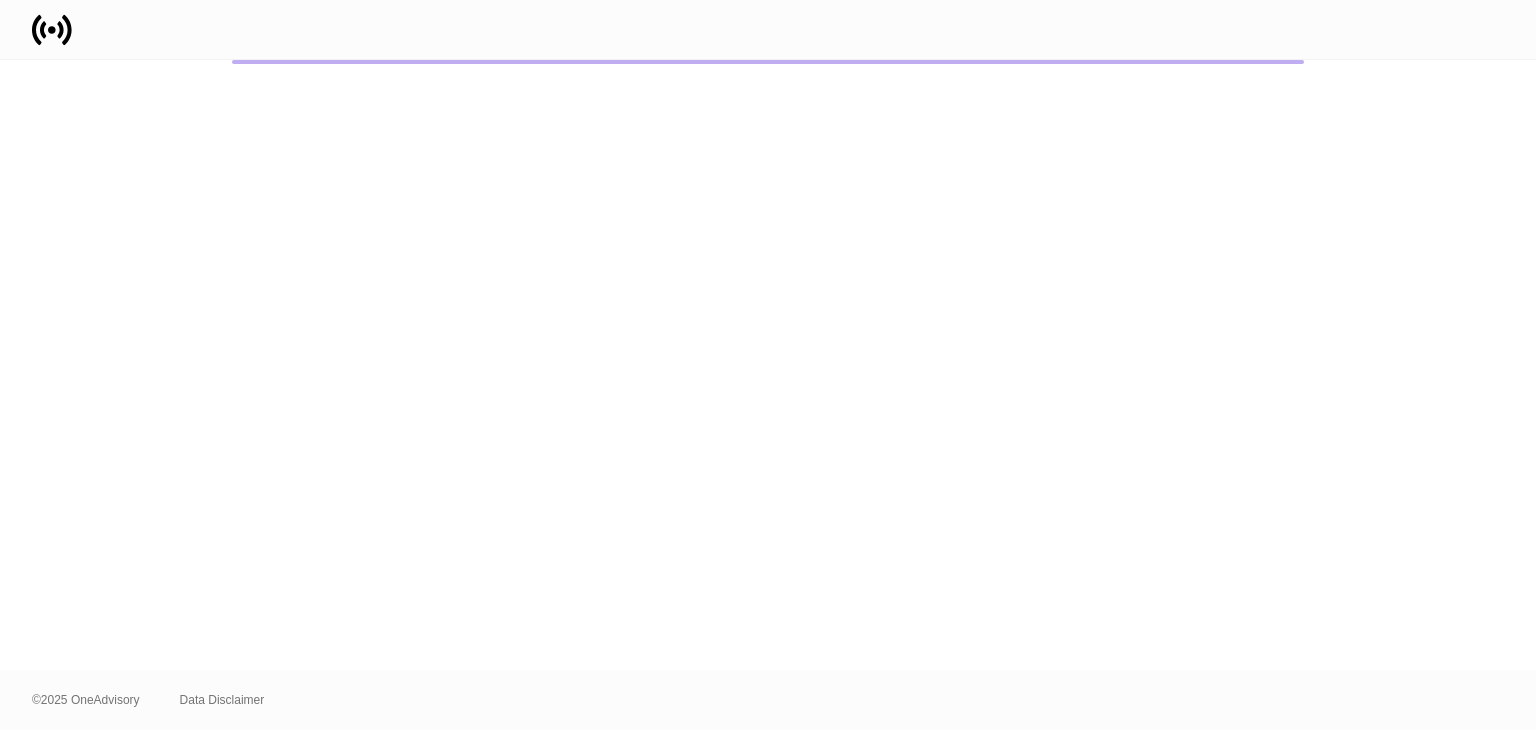 scroll, scrollTop: 0, scrollLeft: 0, axis: both 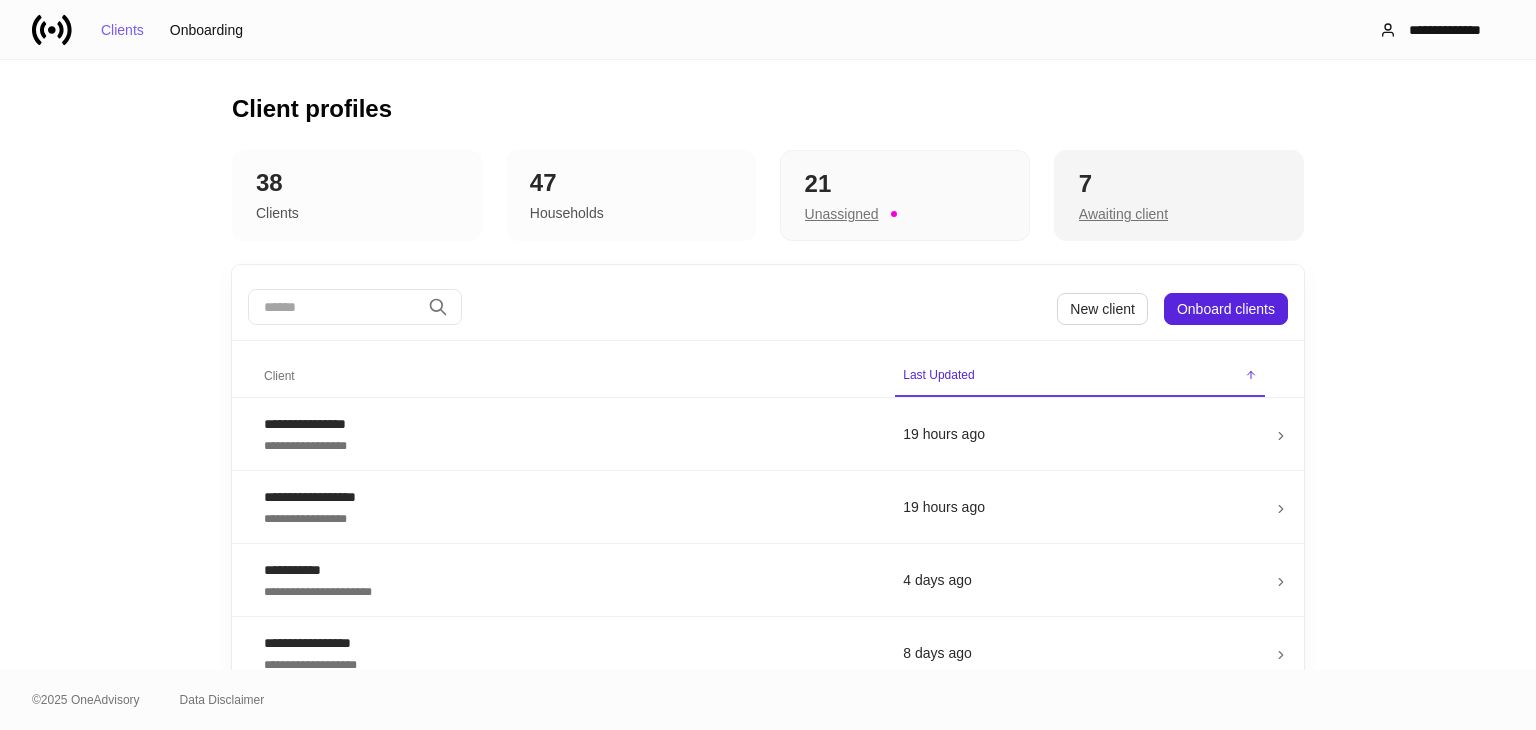 click on "7" at bounding box center (1179, 184) 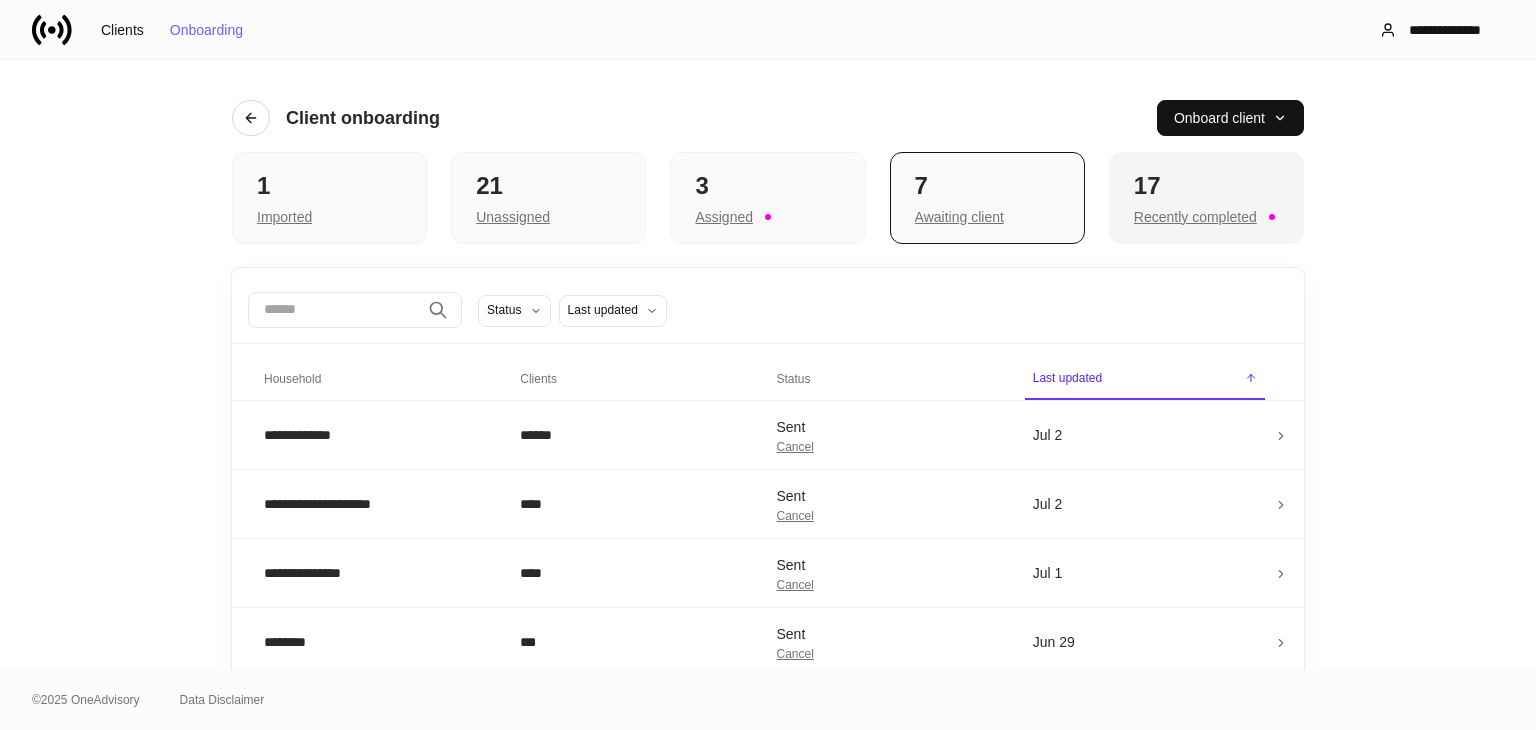 click on "17" at bounding box center (1206, 186) 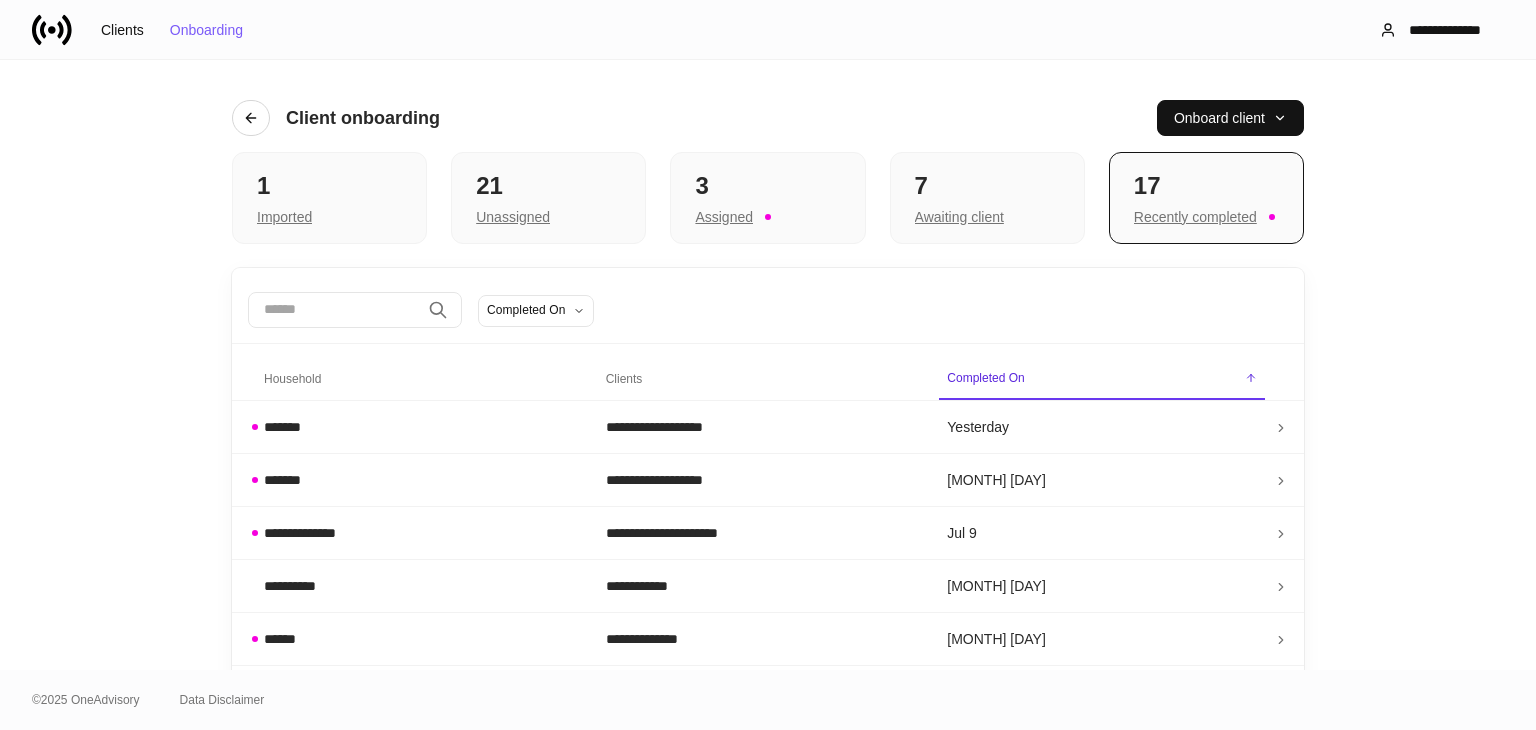 click at bounding box center (334, 310) 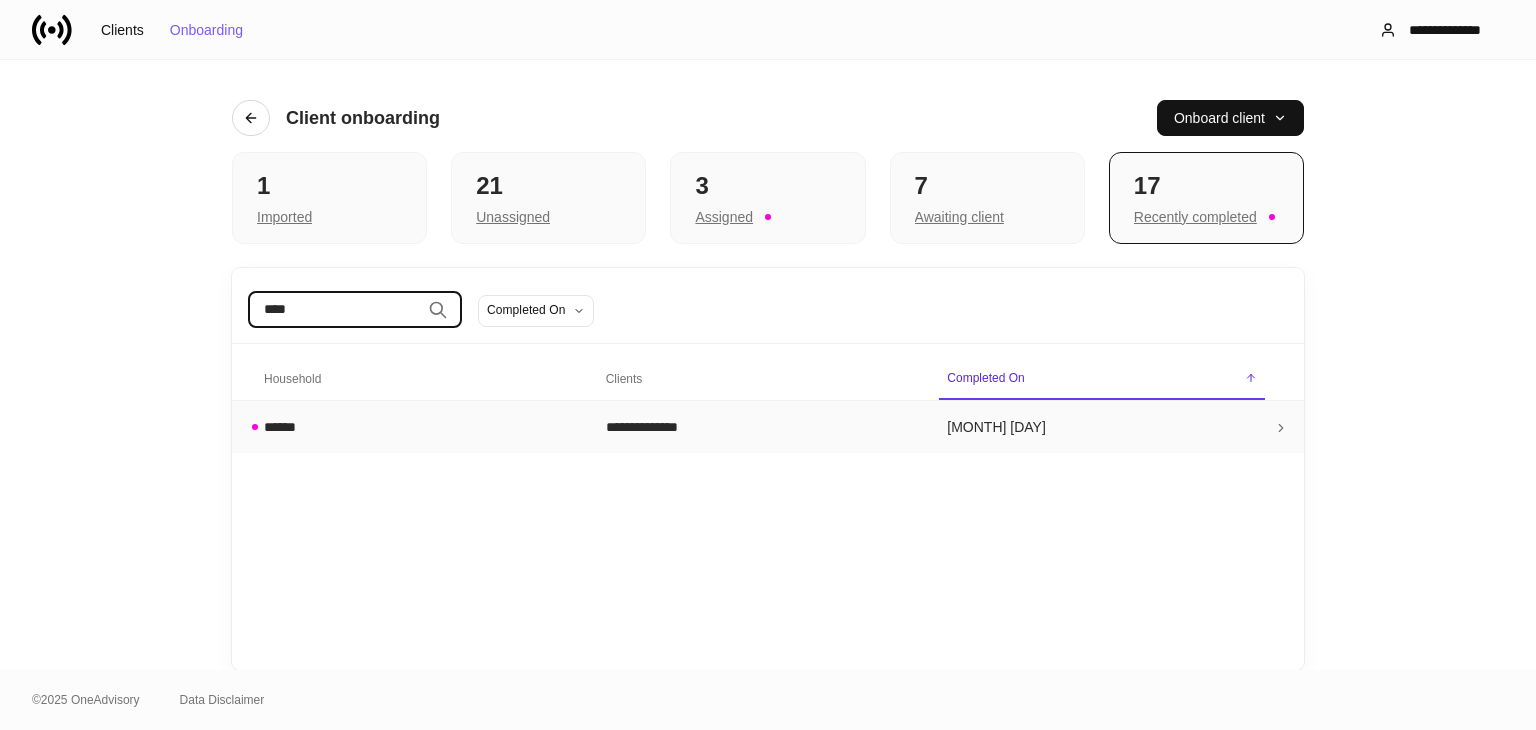 type on "****" 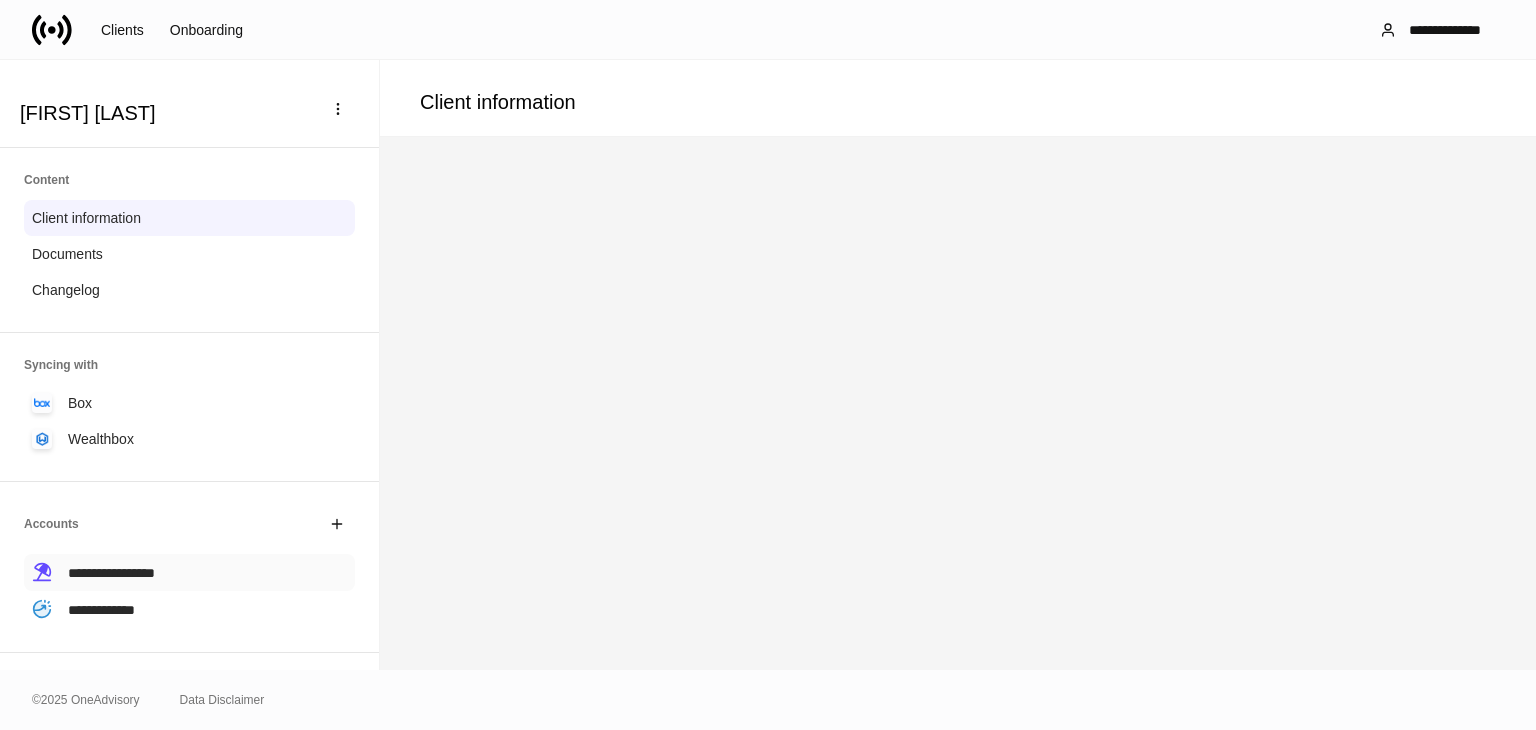 click on "**********" at bounding box center [111, 573] 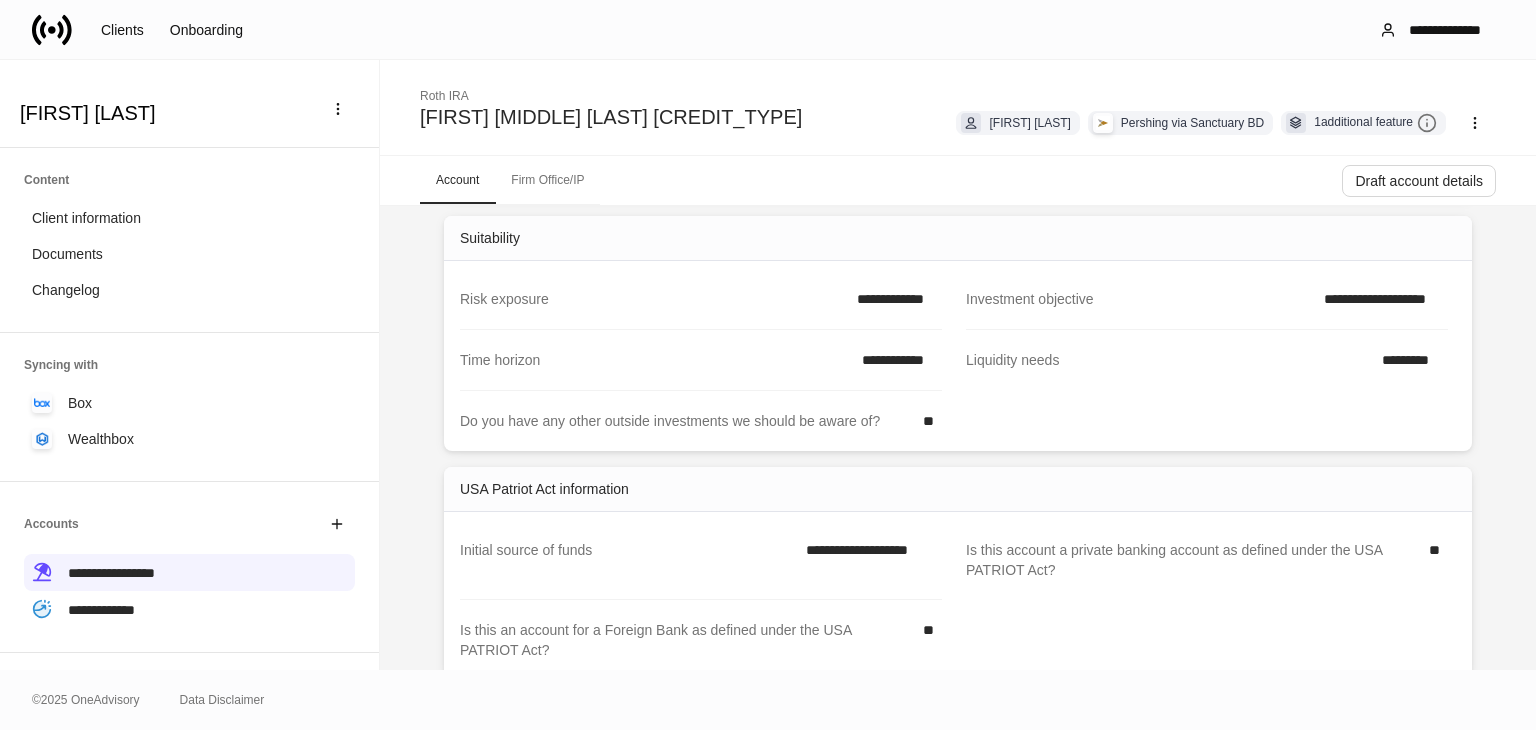 scroll, scrollTop: 938, scrollLeft: 0, axis: vertical 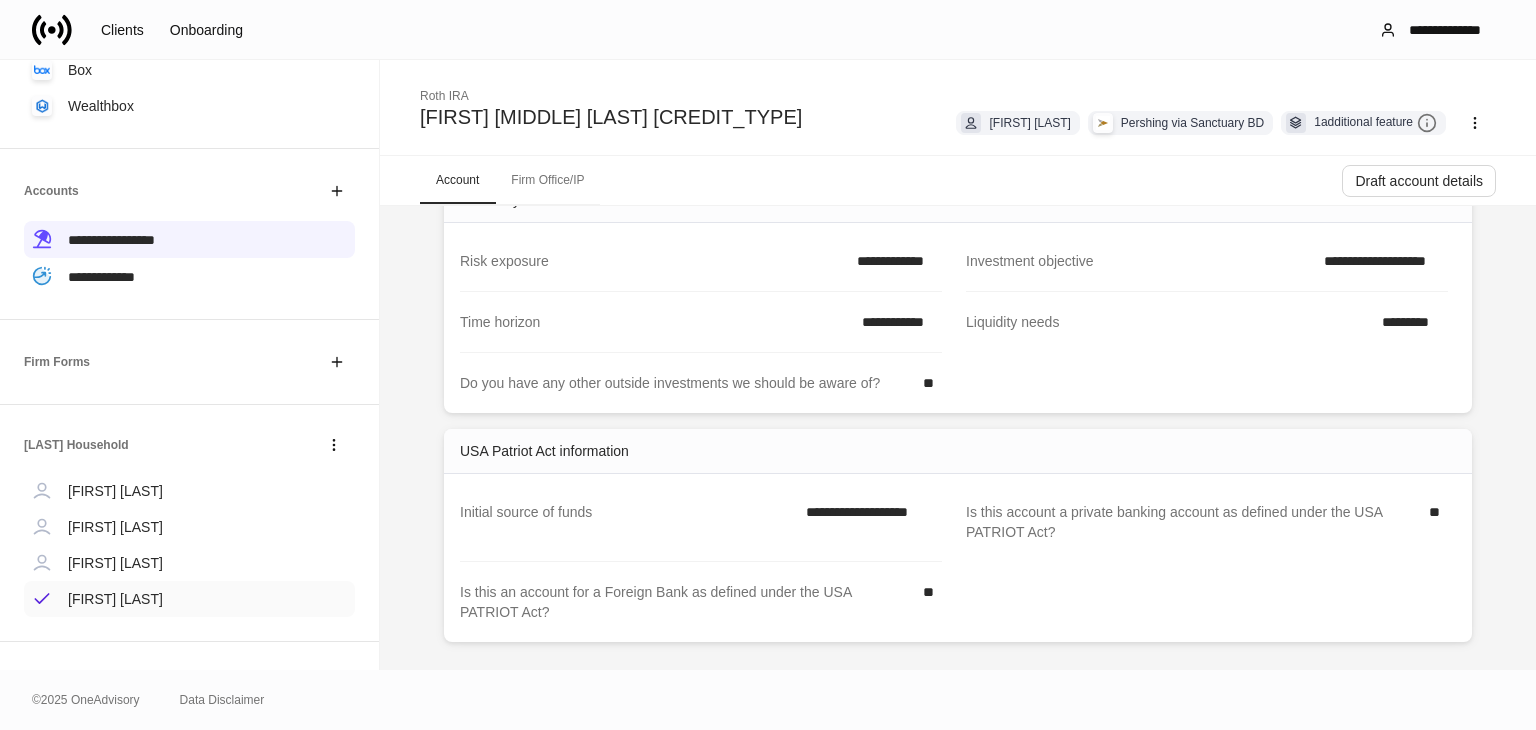 click on "[FIRST] [LAST]" at bounding box center (115, 599) 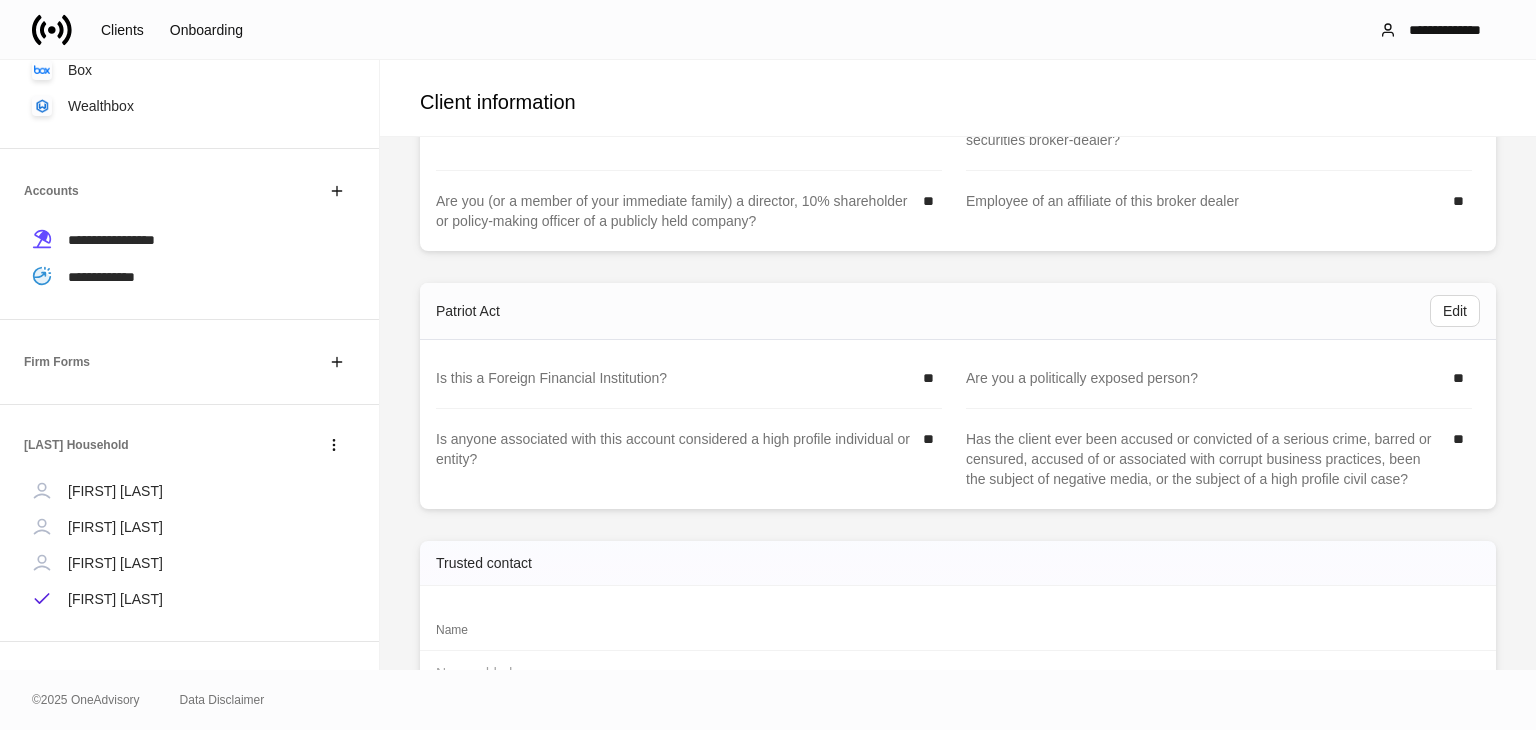scroll, scrollTop: 2413, scrollLeft: 0, axis: vertical 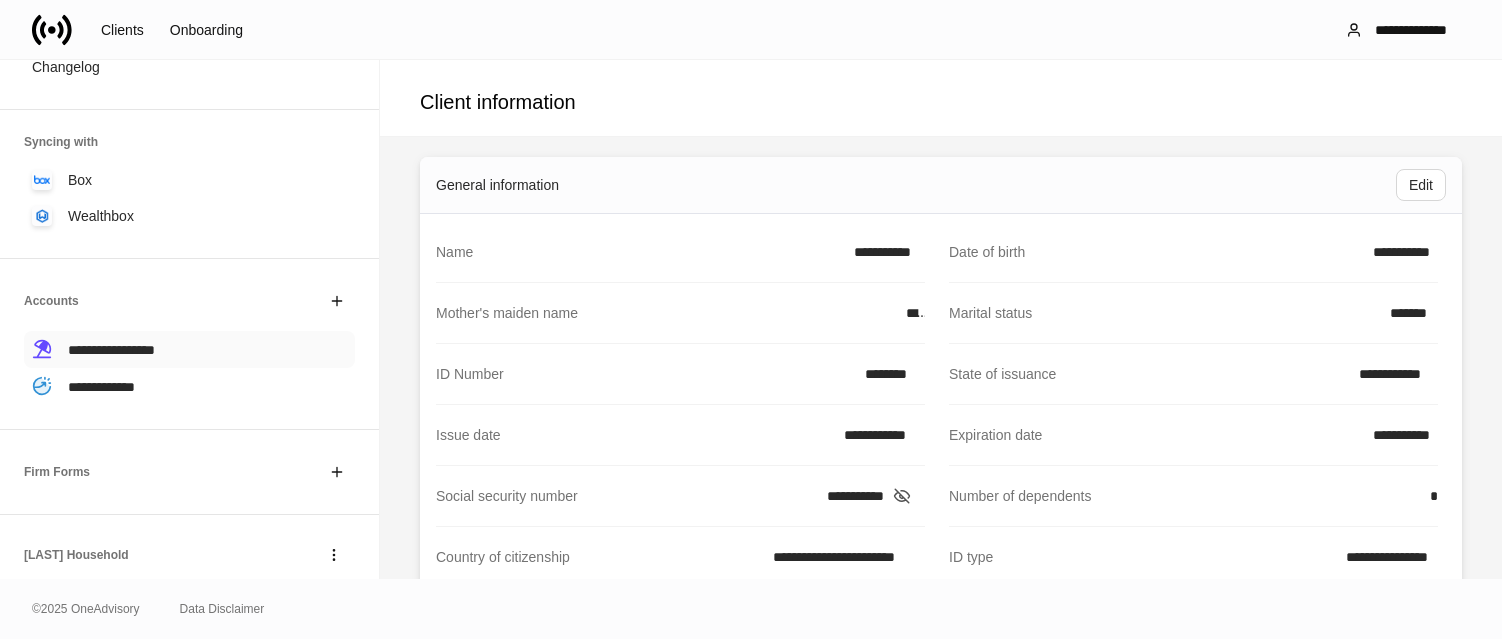 click on "**********" at bounding box center (111, 350) 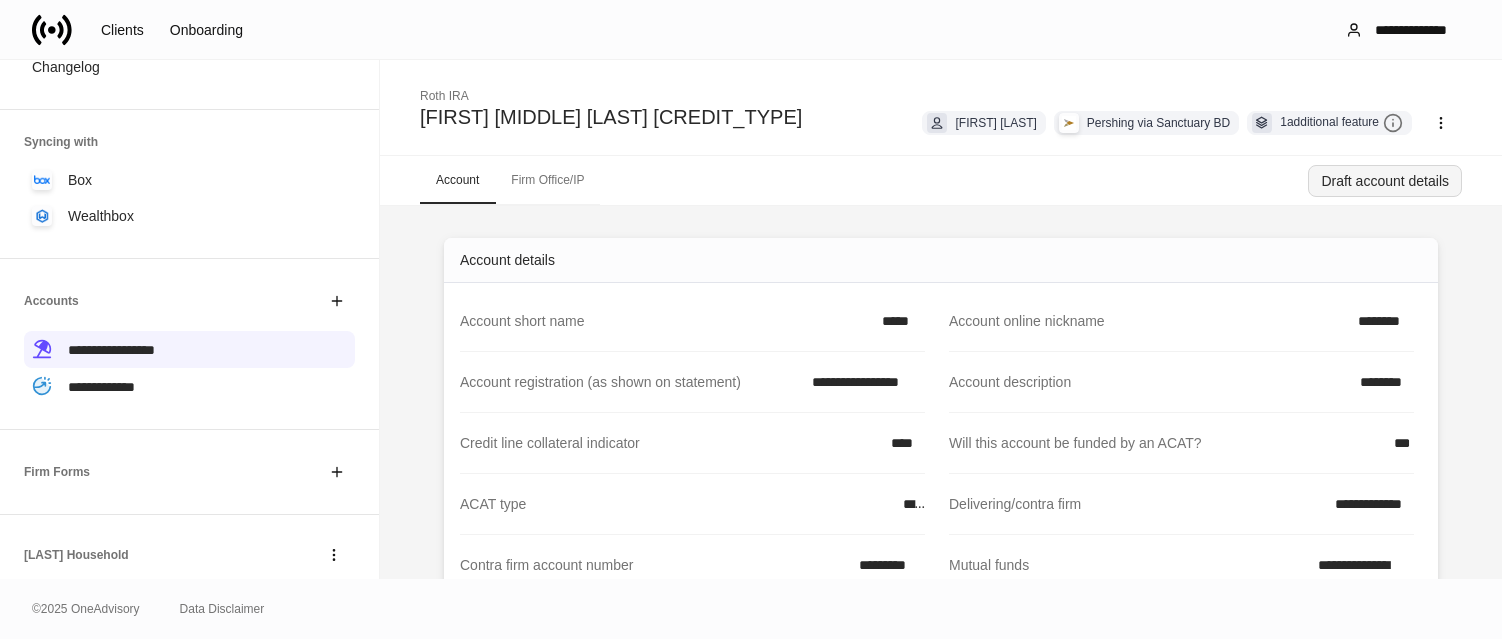 click on "Draft account details" at bounding box center [1385, 181] 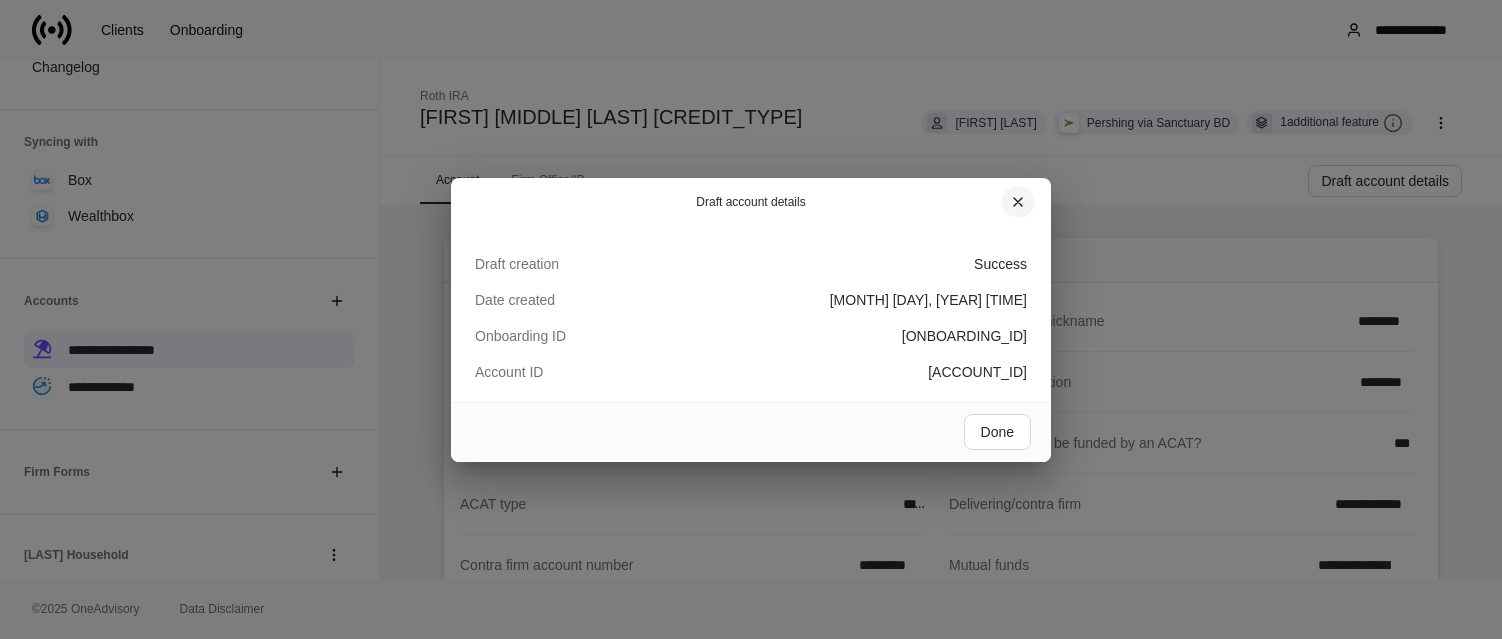 click 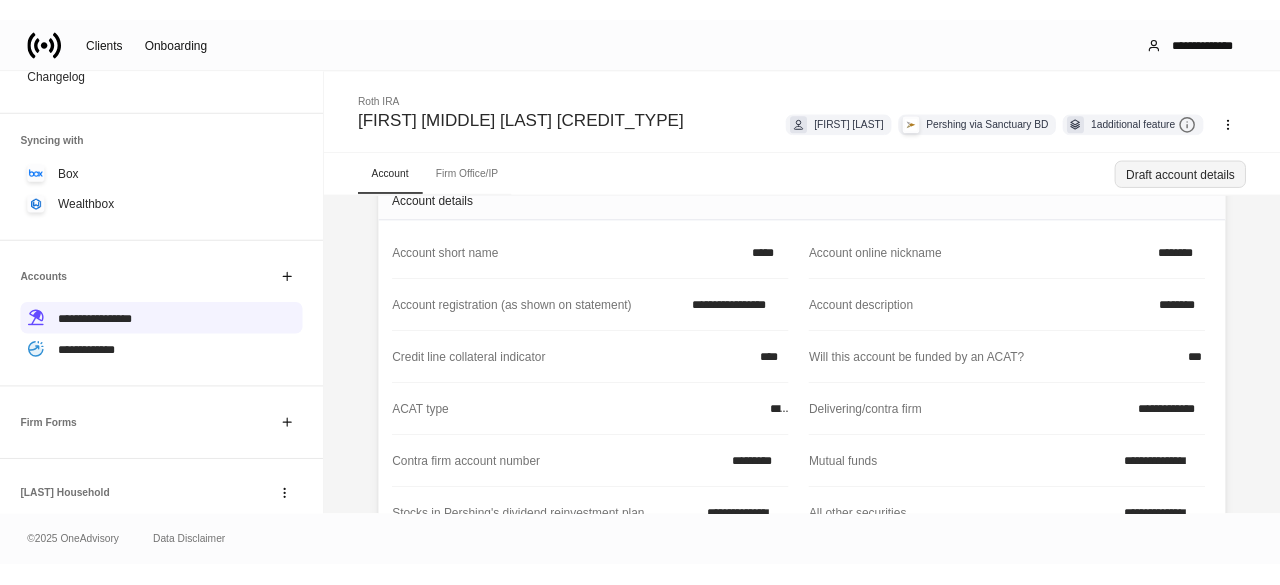 scroll, scrollTop: 46, scrollLeft: 0, axis: vertical 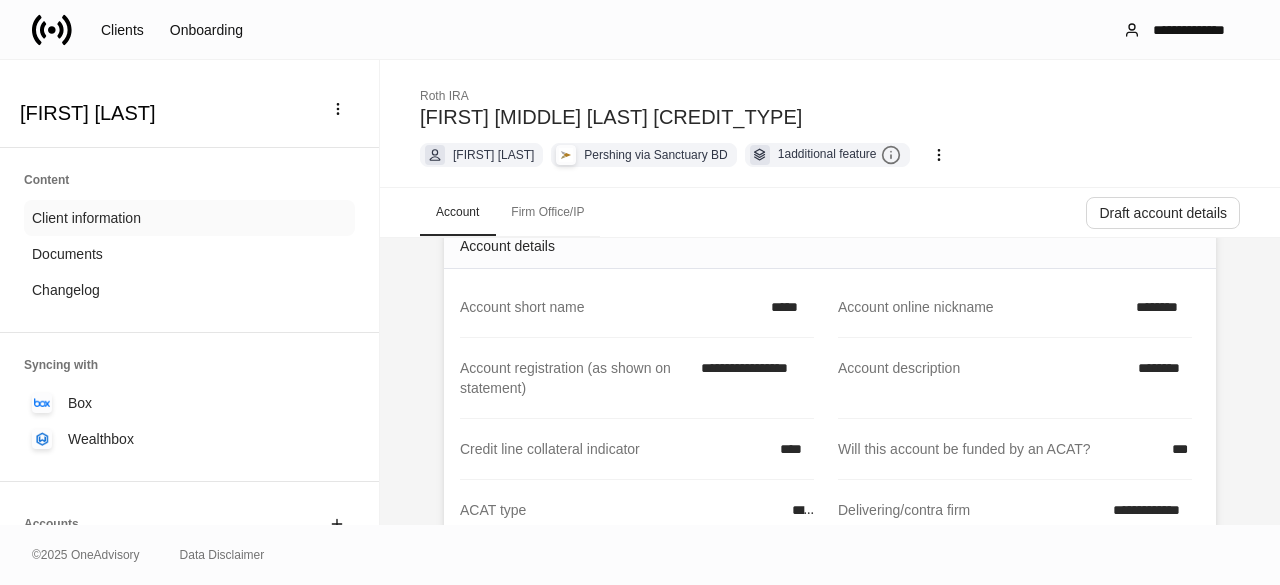 click on "Client information" at bounding box center [189, 218] 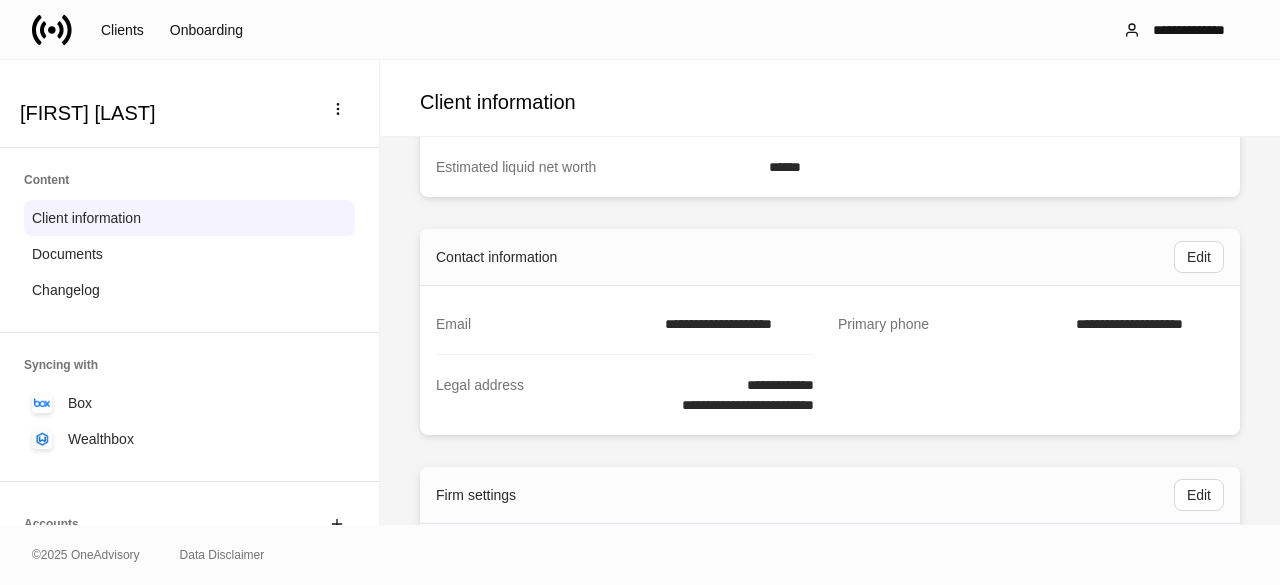 scroll, scrollTop: 1193, scrollLeft: 0, axis: vertical 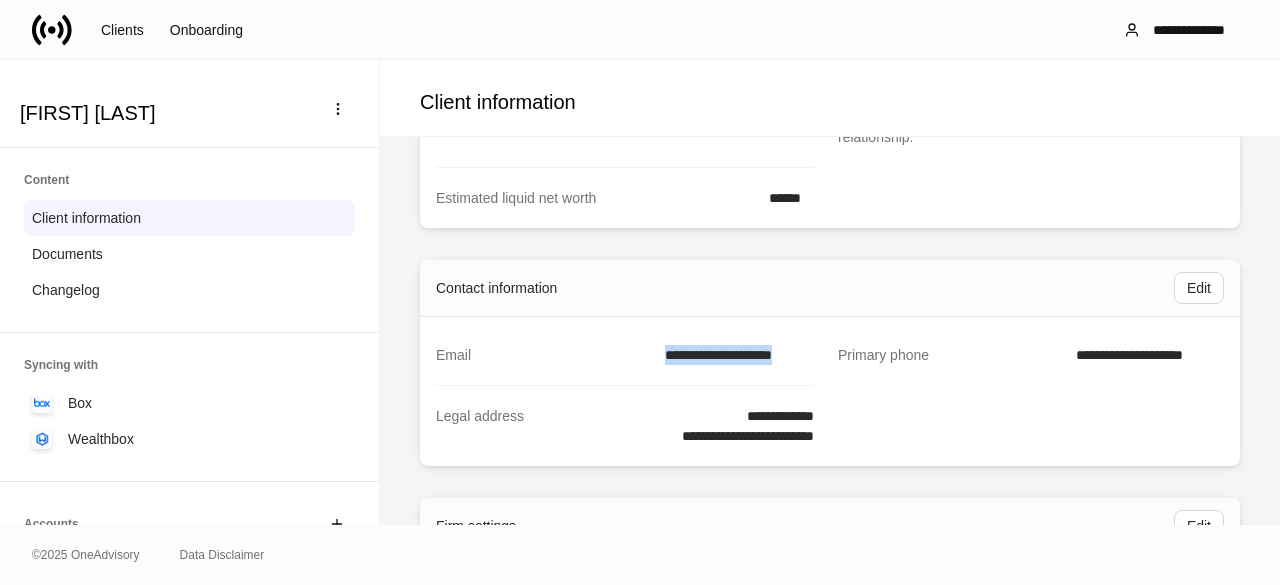 drag, startPoint x: 656, startPoint y: 353, endPoint x: 802, endPoint y: 352, distance: 146.00342 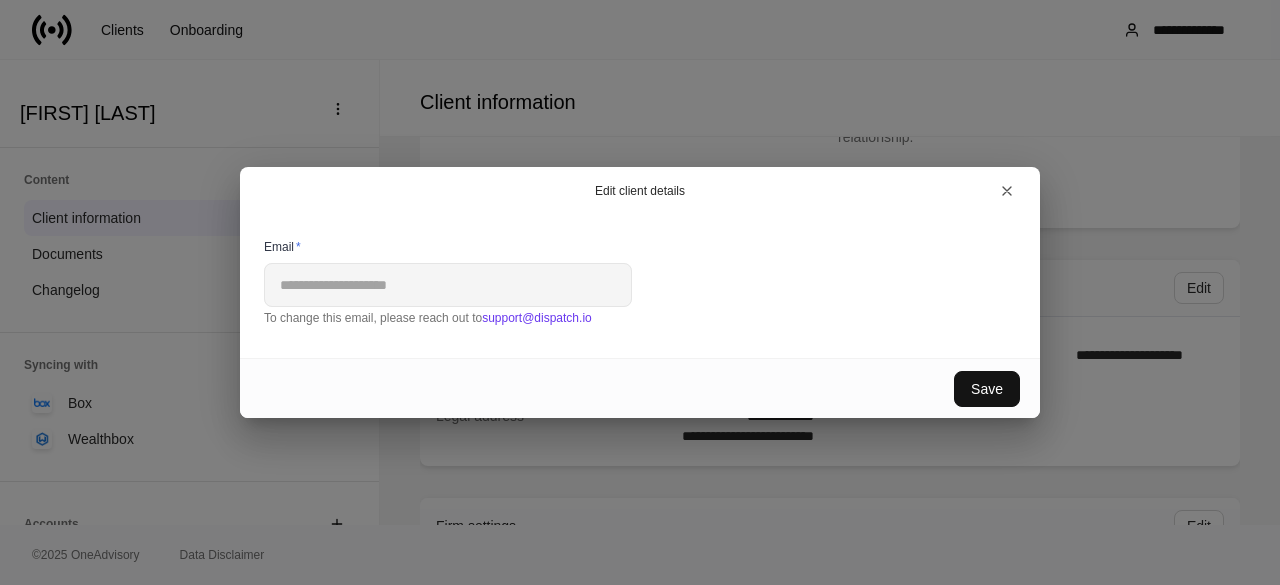copy on "**********" 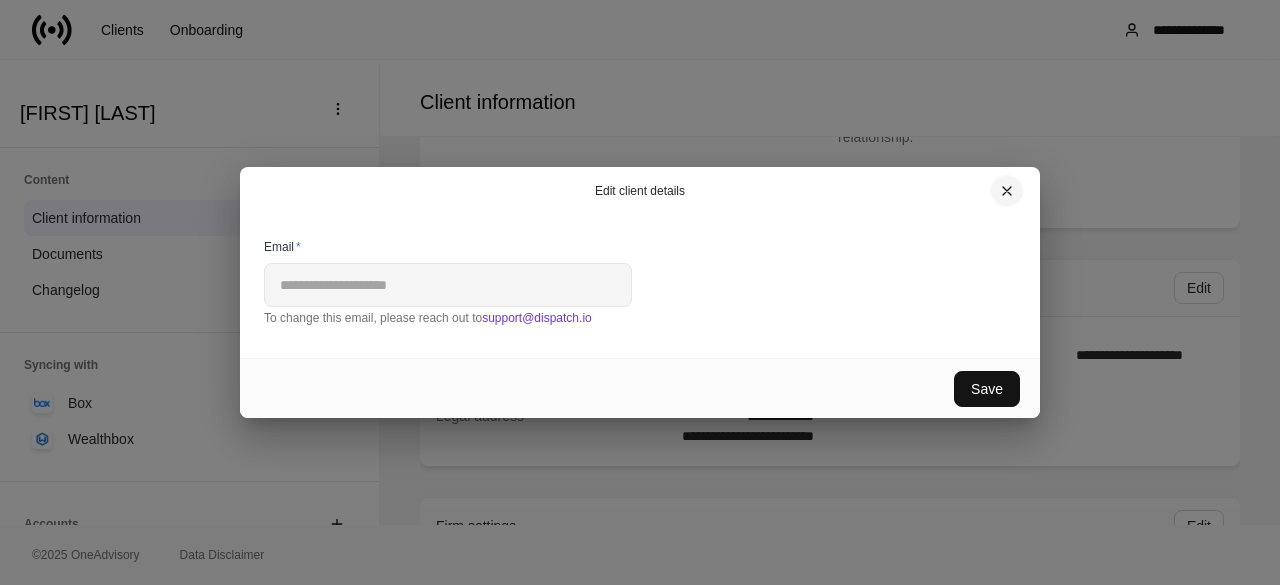 click 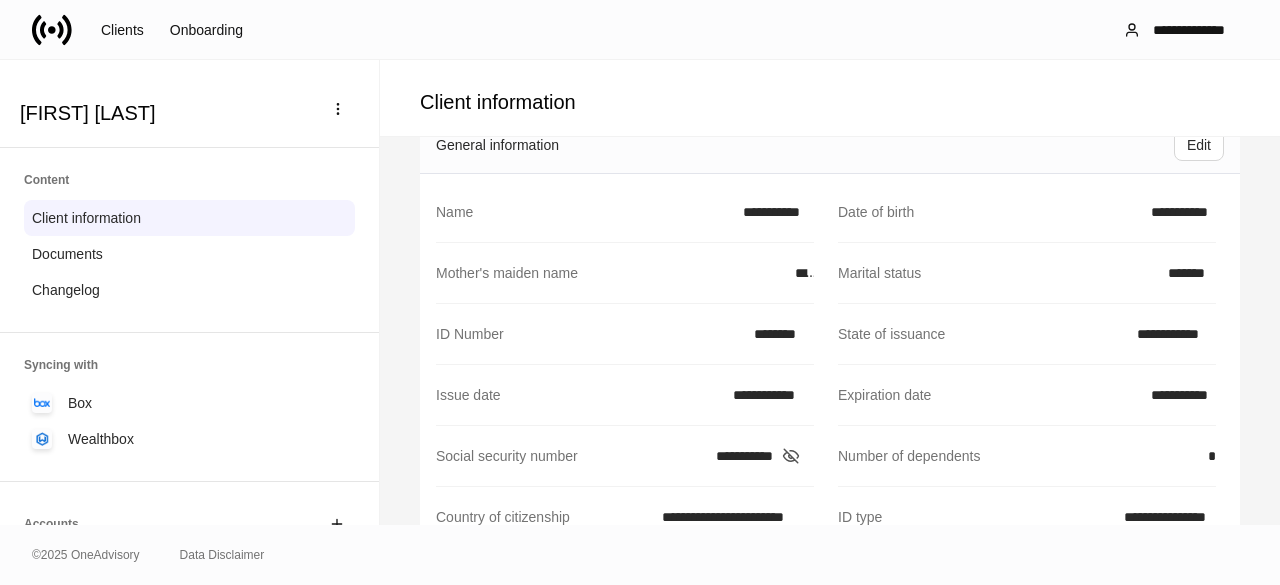 scroll, scrollTop: 200, scrollLeft: 0, axis: vertical 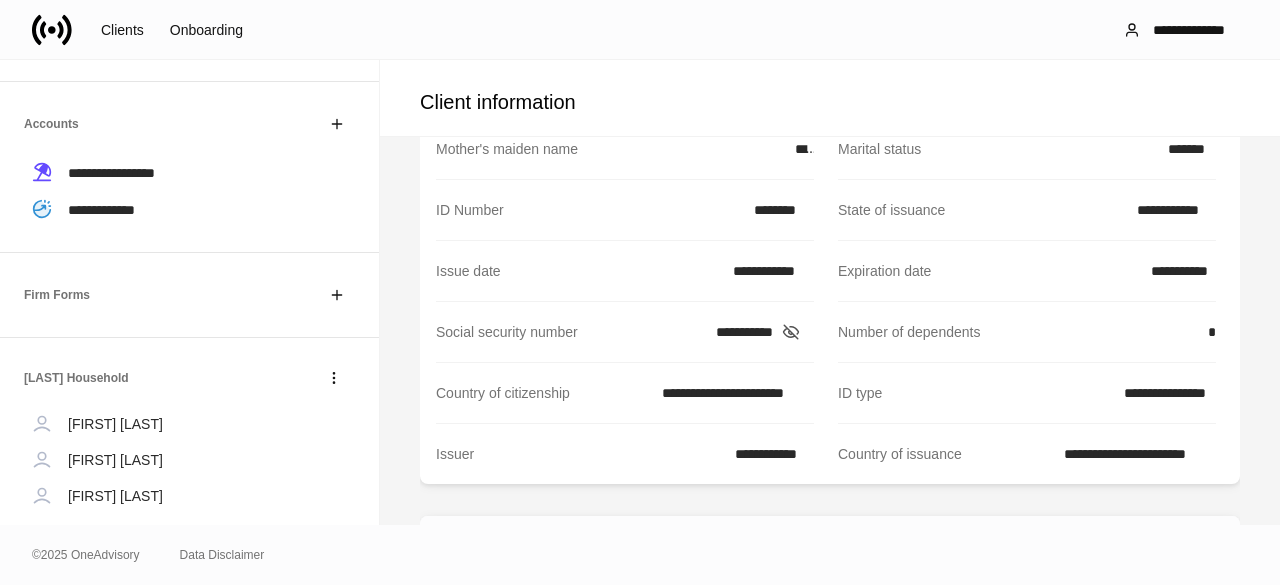 click on "**********" at bounding box center [625, 332] 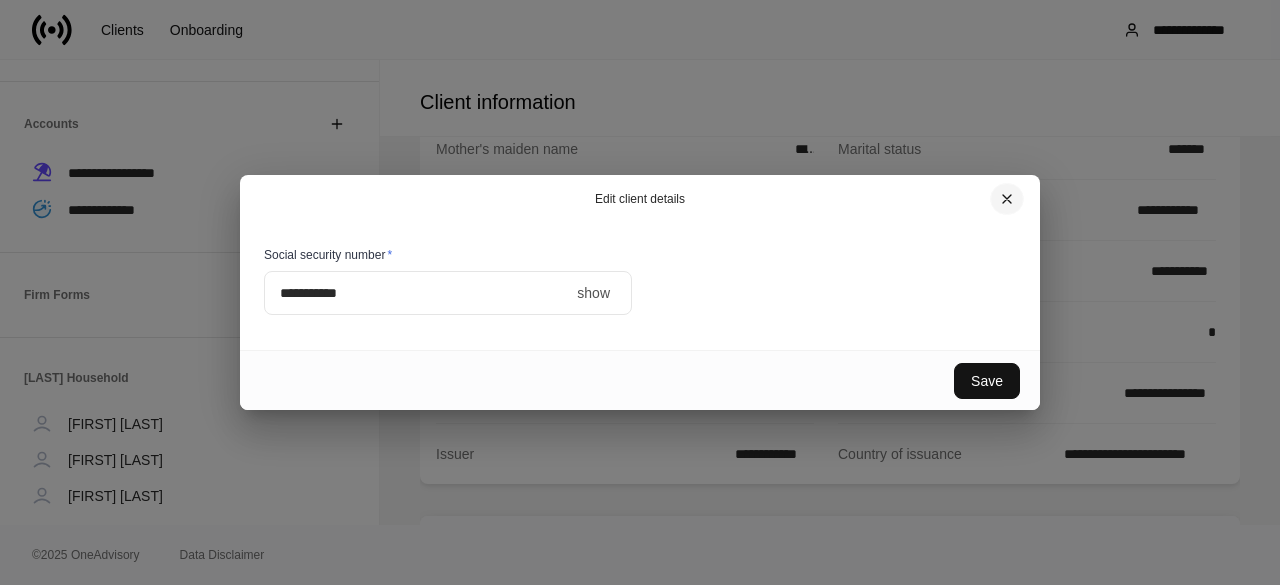 click at bounding box center [1007, 199] 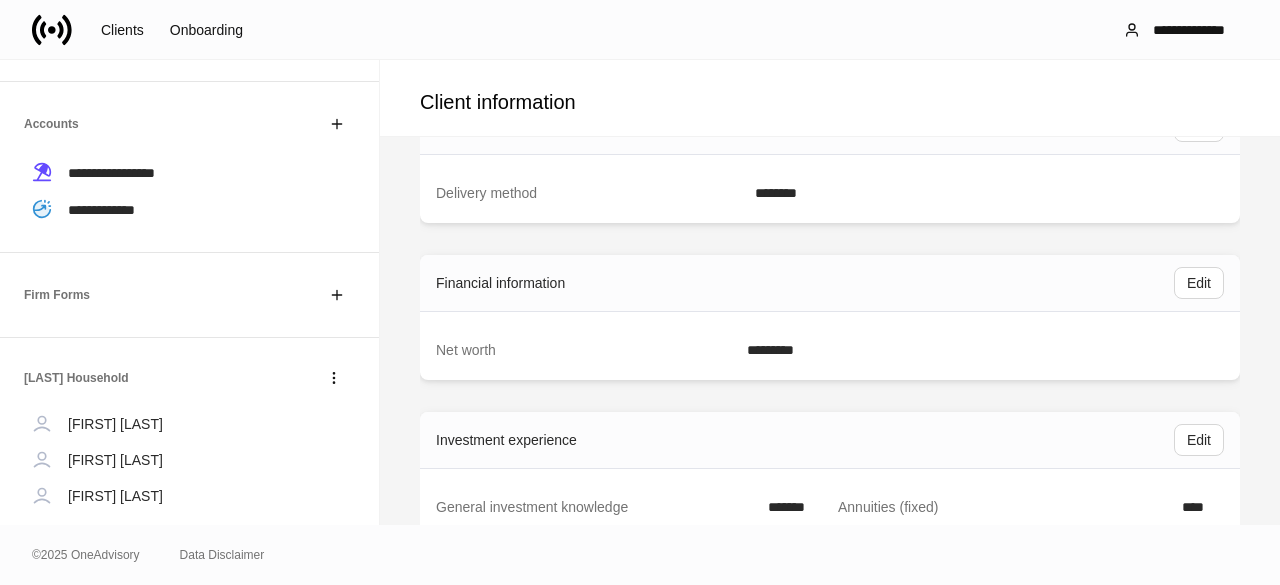 scroll, scrollTop: 893, scrollLeft: 0, axis: vertical 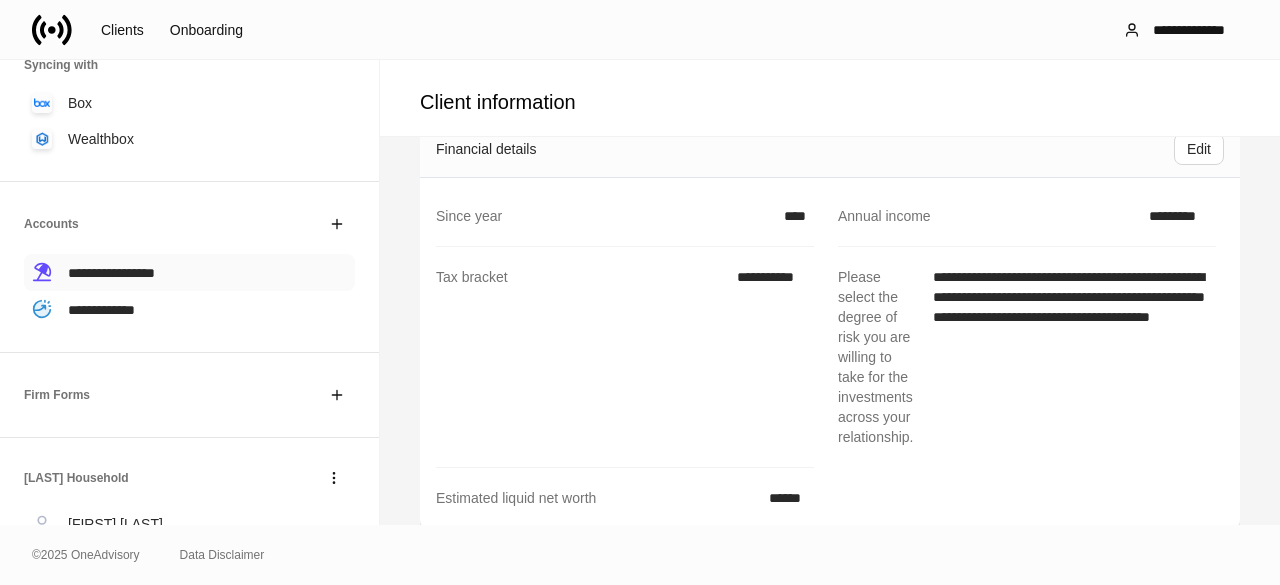 click on "**********" at bounding box center (189, 272) 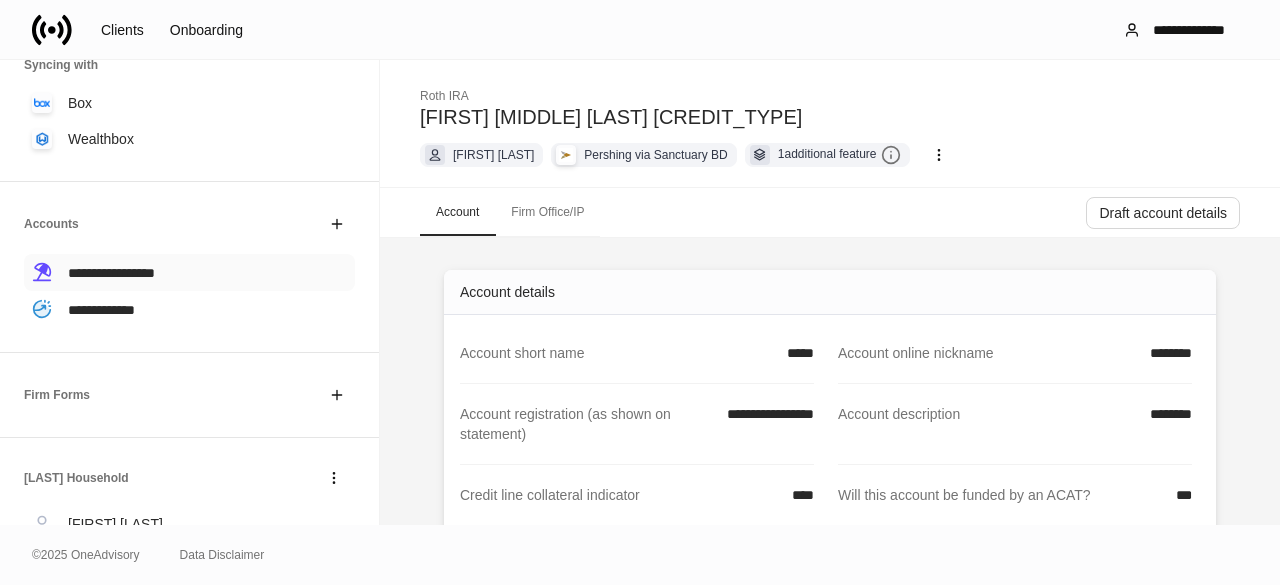 scroll, scrollTop: 0, scrollLeft: 0, axis: both 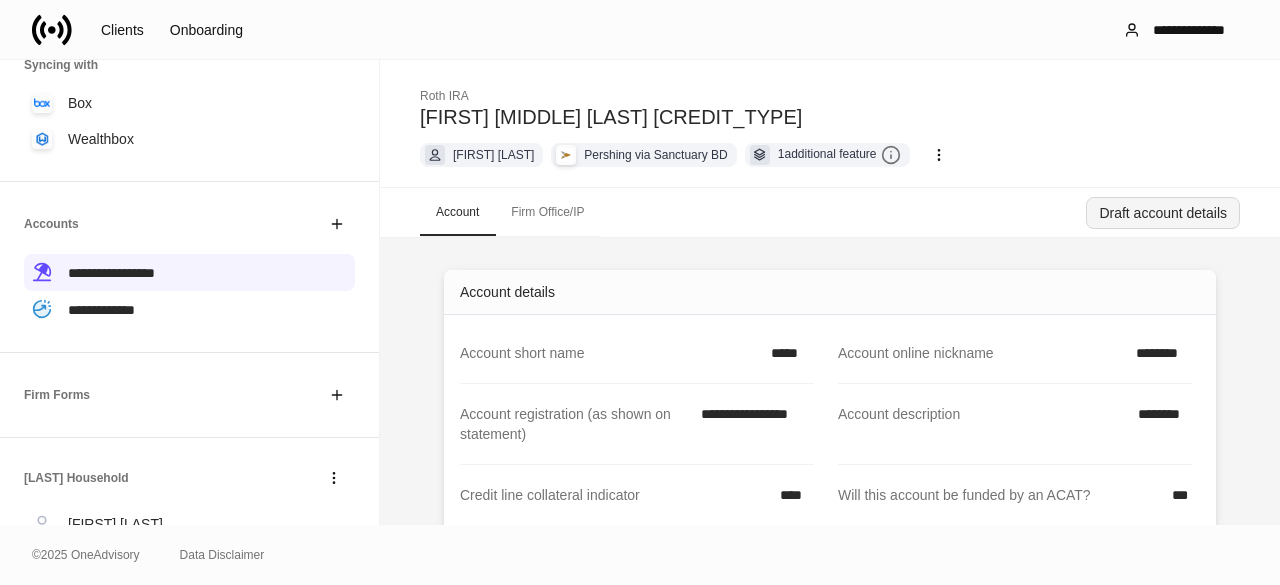 click on "Draft account details" at bounding box center (1163, 213) 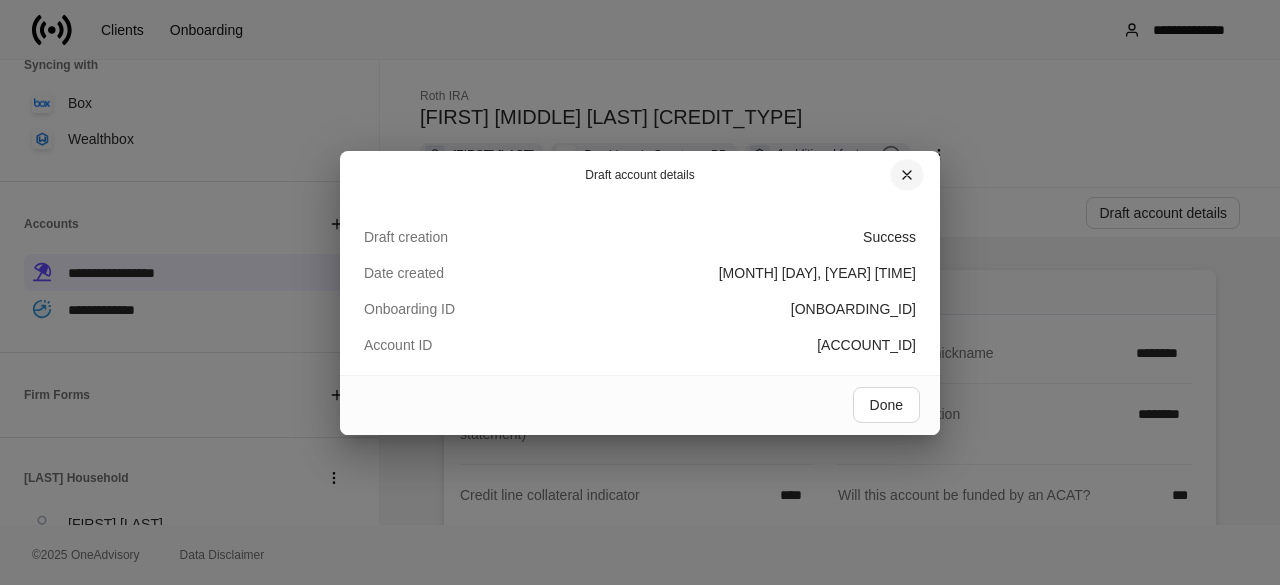 click at bounding box center [907, 175] 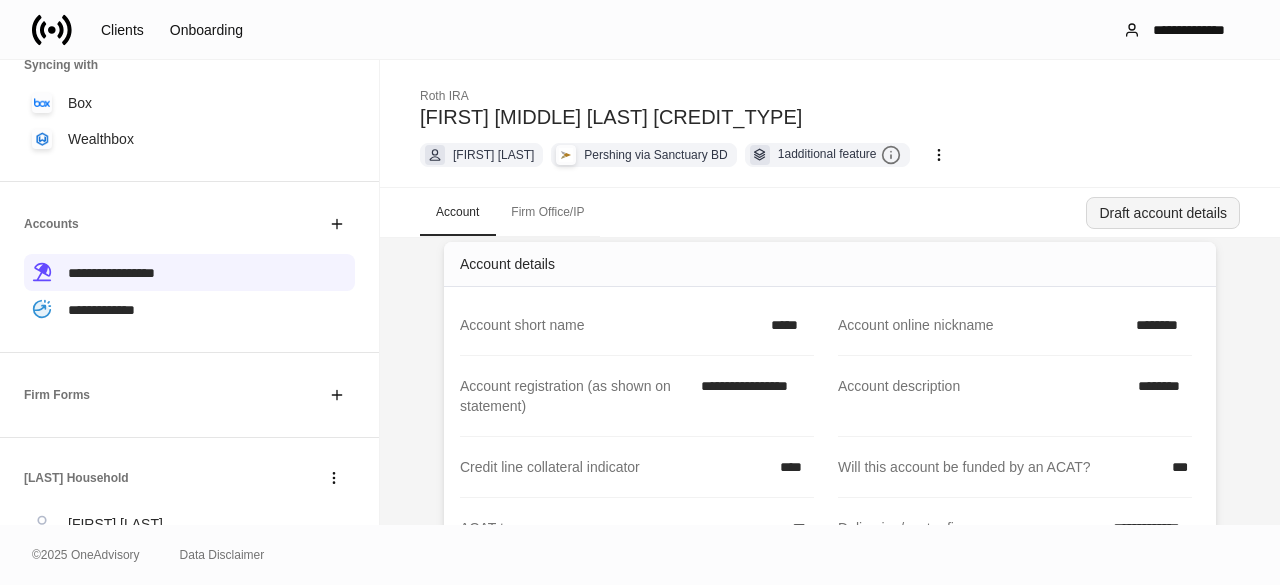 scroll, scrollTop: 0, scrollLeft: 0, axis: both 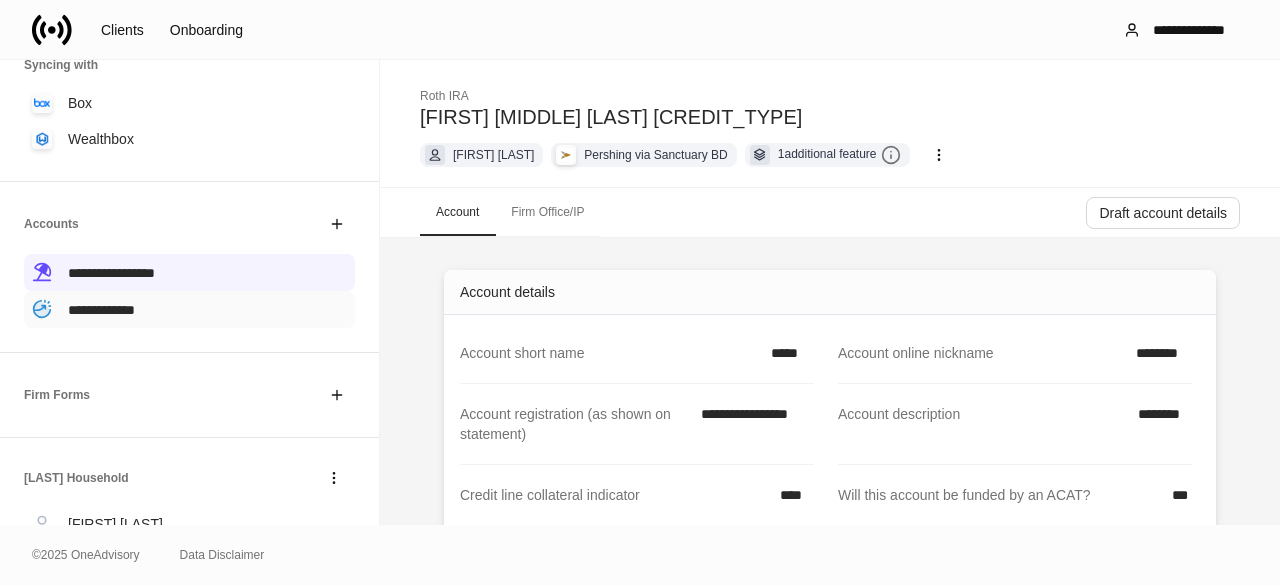 click on "**********" at bounding box center (189, 309) 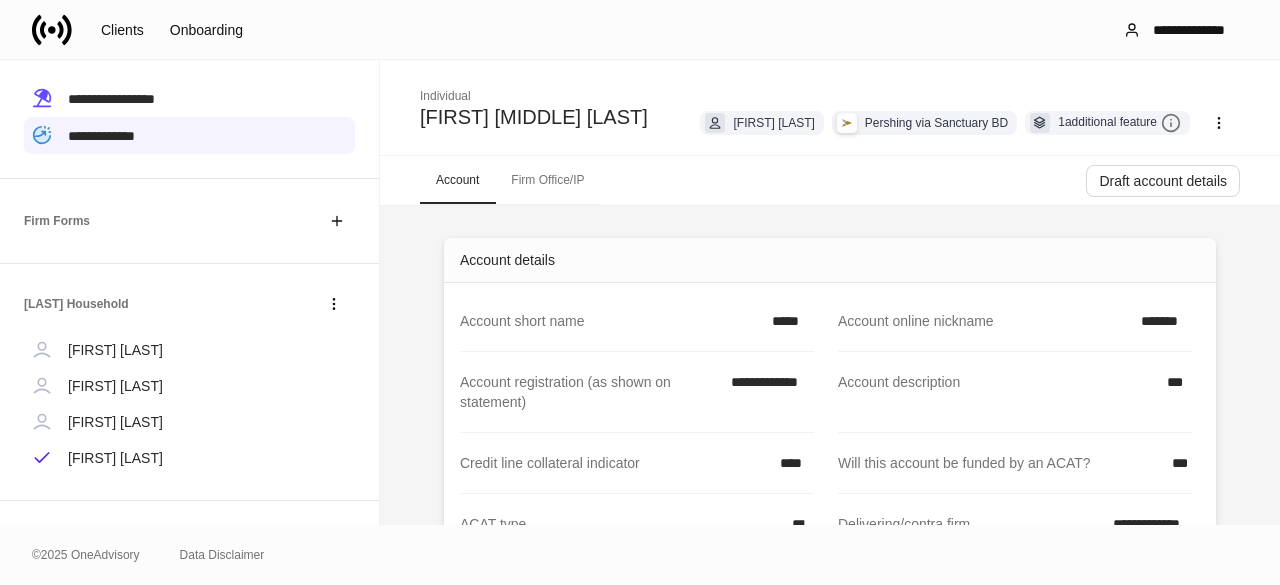 scroll, scrollTop: 477, scrollLeft: 0, axis: vertical 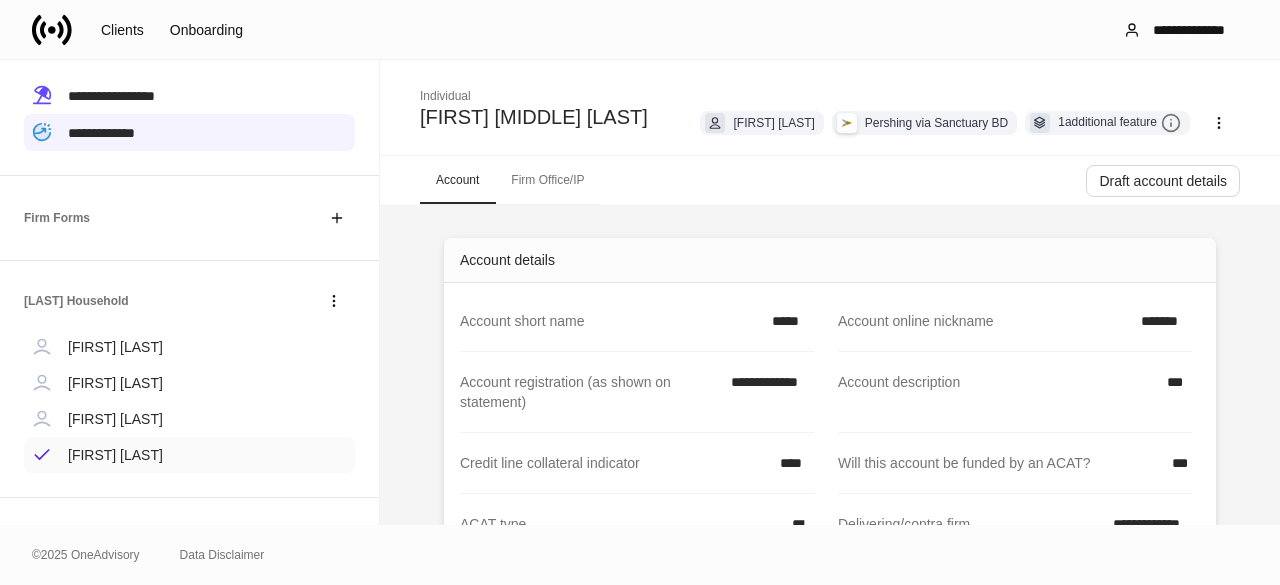click on "[FIRST] [LAST]" at bounding box center (189, 455) 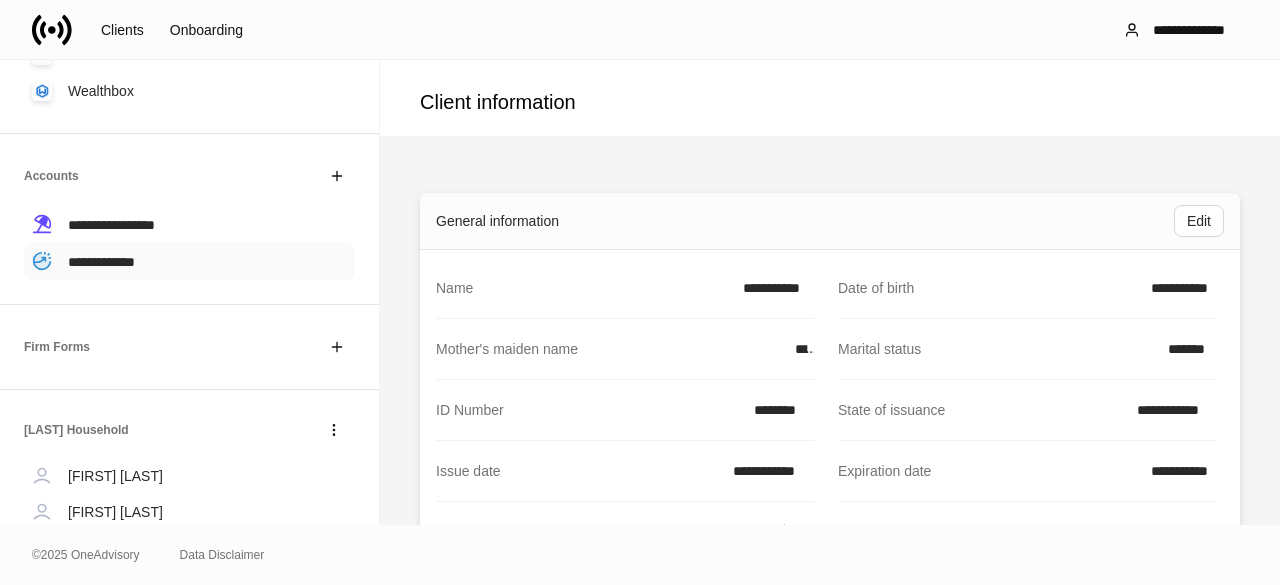 scroll, scrollTop: 177, scrollLeft: 0, axis: vertical 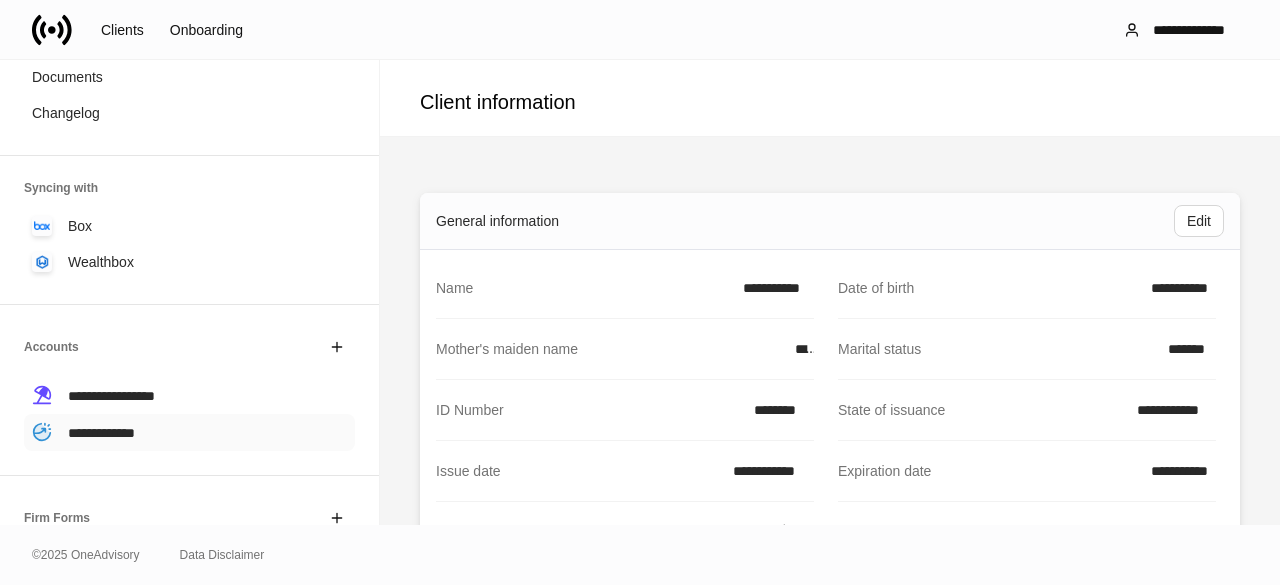 click on "**********" at bounding box center (101, 433) 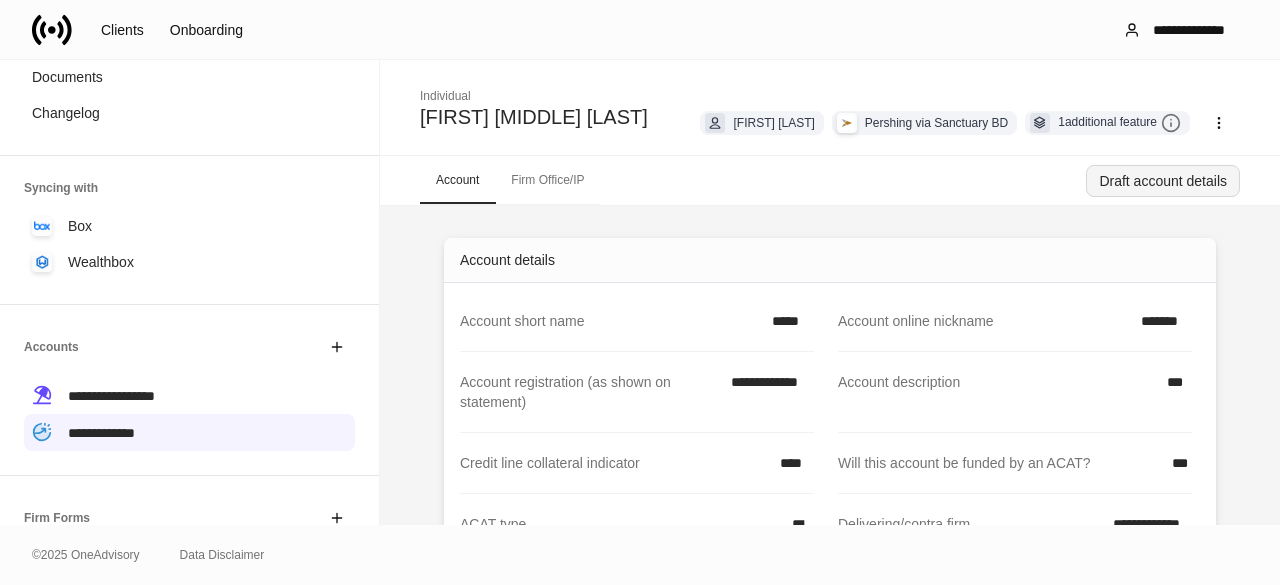 click on "Draft account details" at bounding box center (1163, 181) 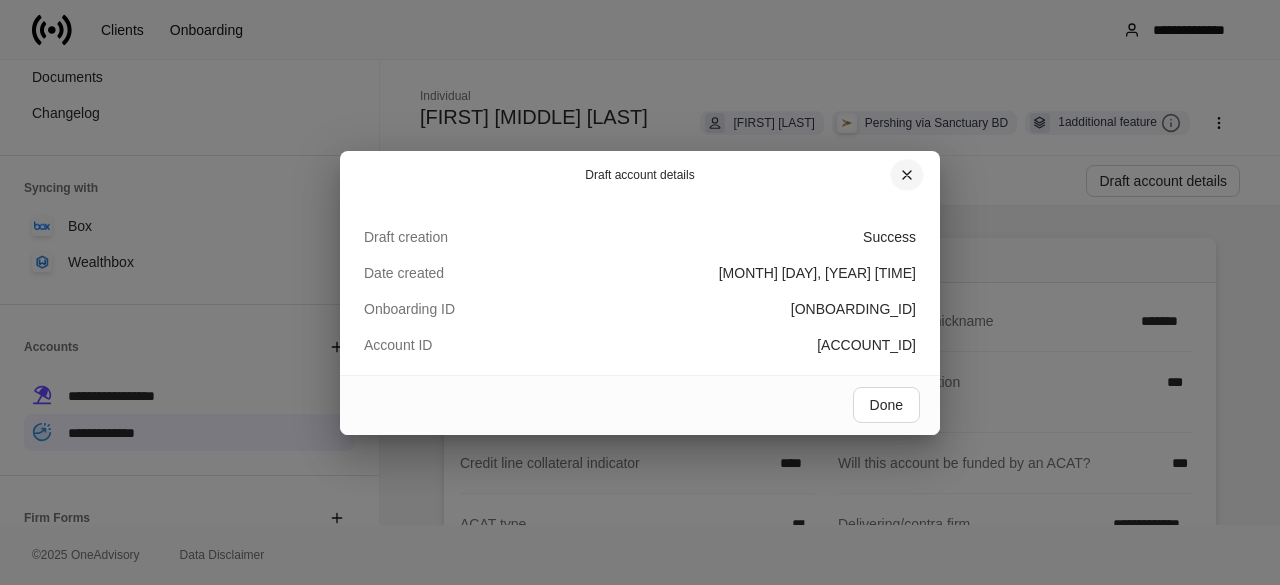 click at bounding box center (907, 175) 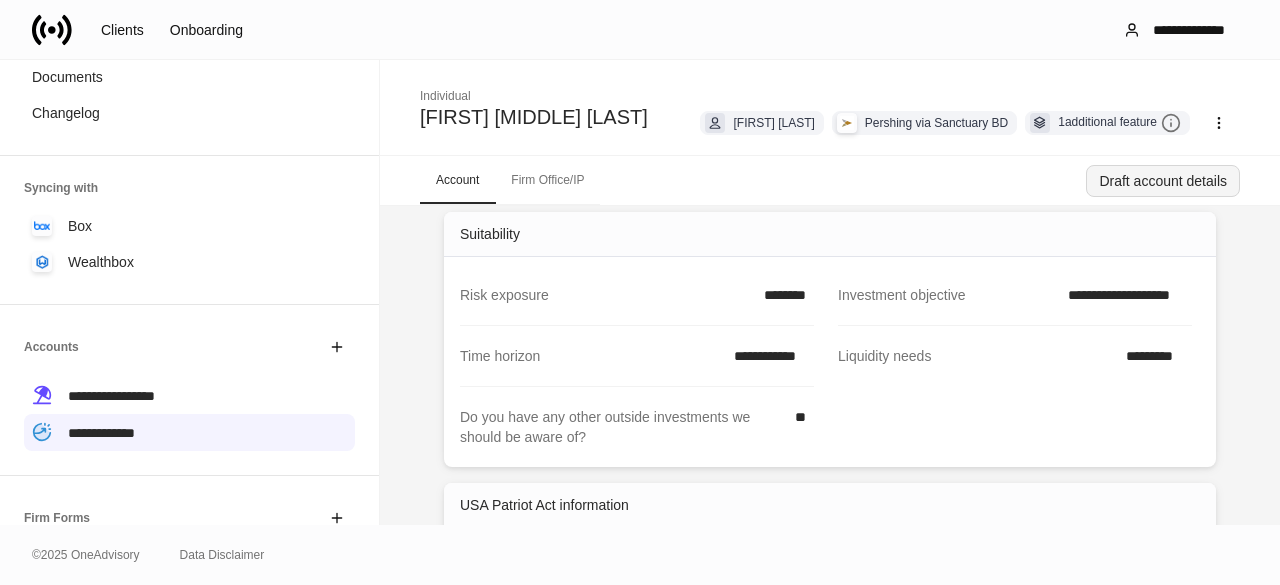 scroll, scrollTop: 0, scrollLeft: 0, axis: both 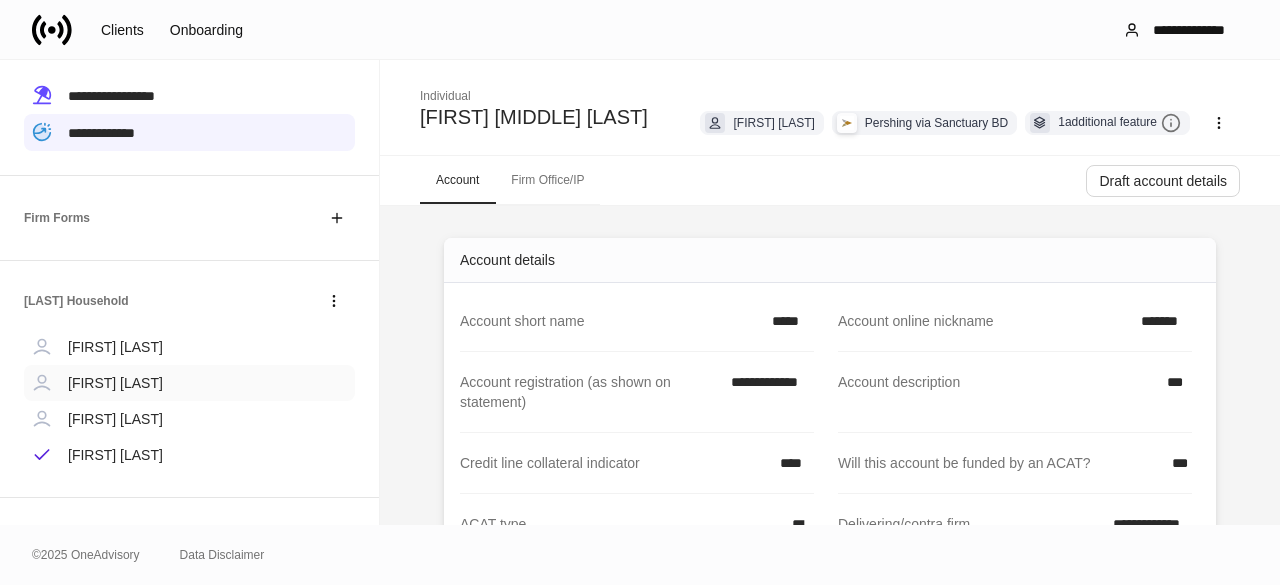 click on "[FIRST] [LAST]" at bounding box center [189, 383] 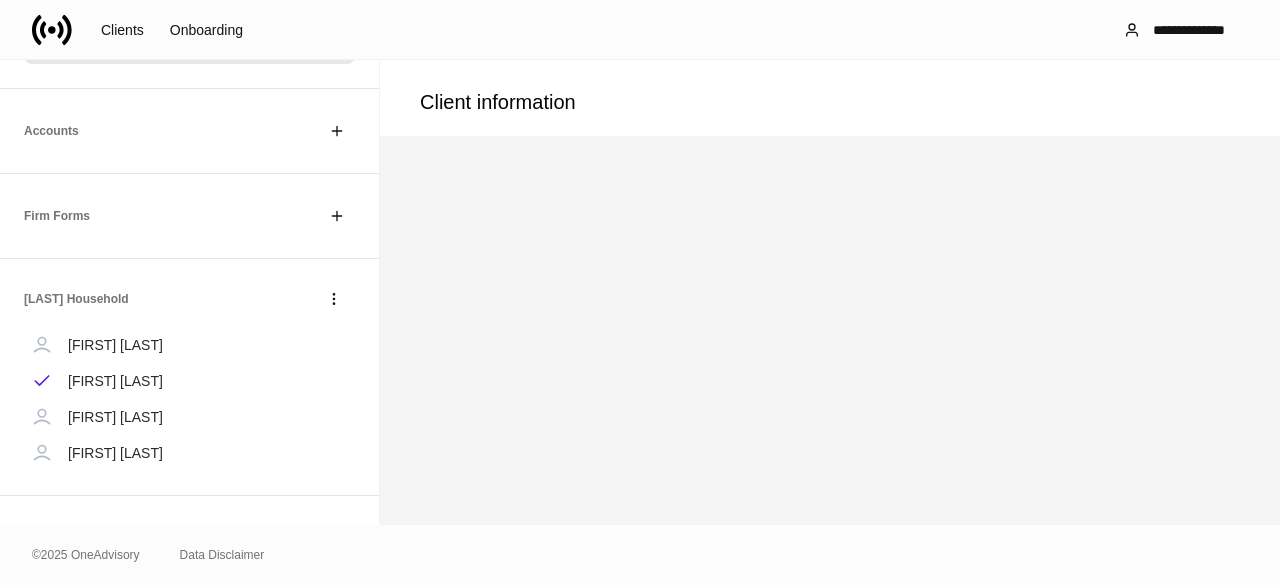 scroll, scrollTop: 461, scrollLeft: 0, axis: vertical 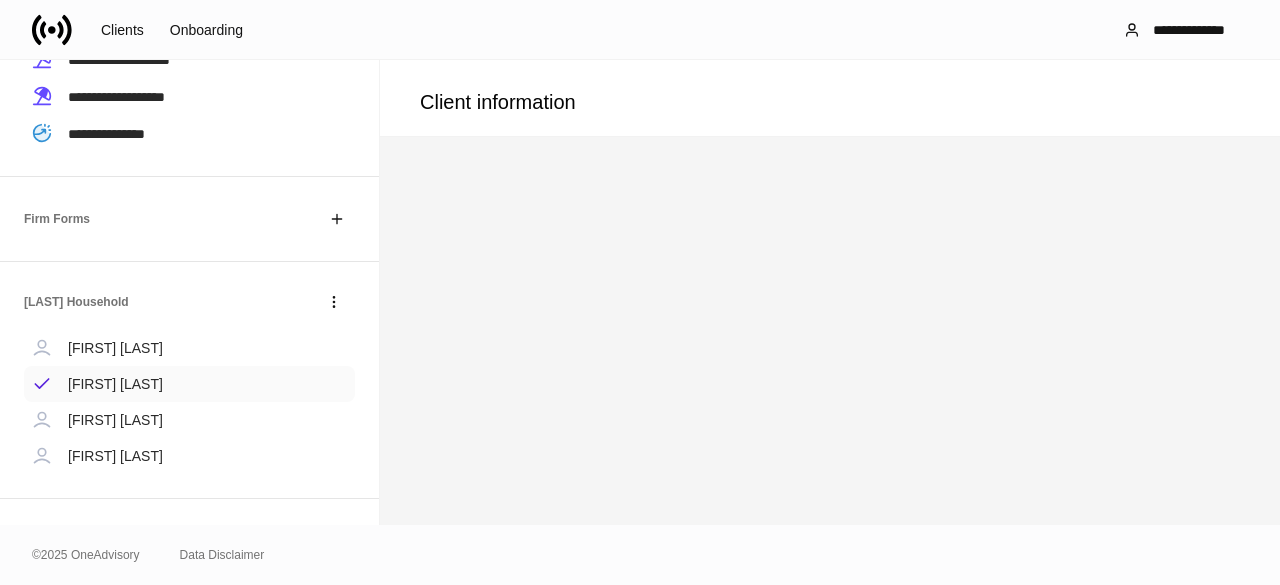 click on "[FIRST] [LAST]" at bounding box center [115, 384] 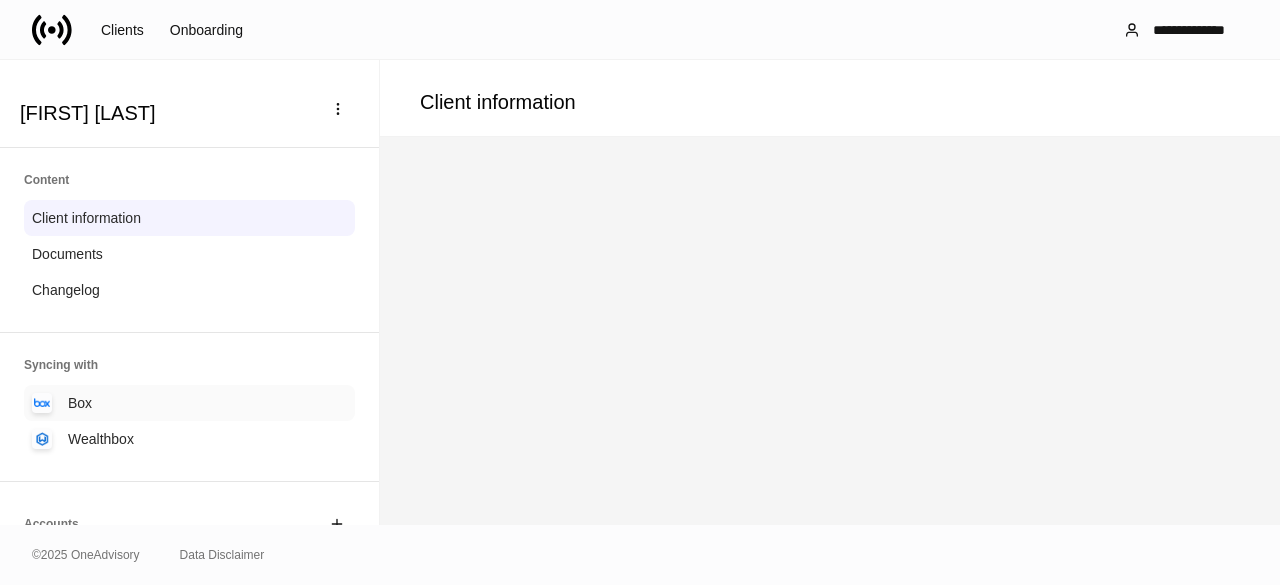 scroll, scrollTop: 200, scrollLeft: 0, axis: vertical 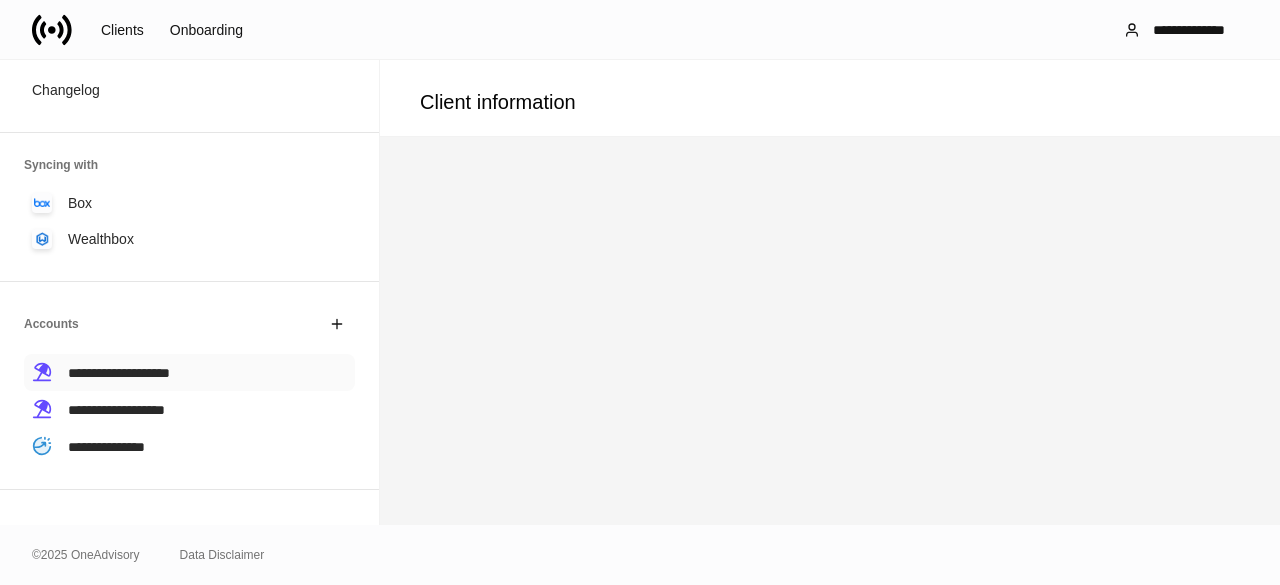click on "**********" at bounding box center [189, 372] 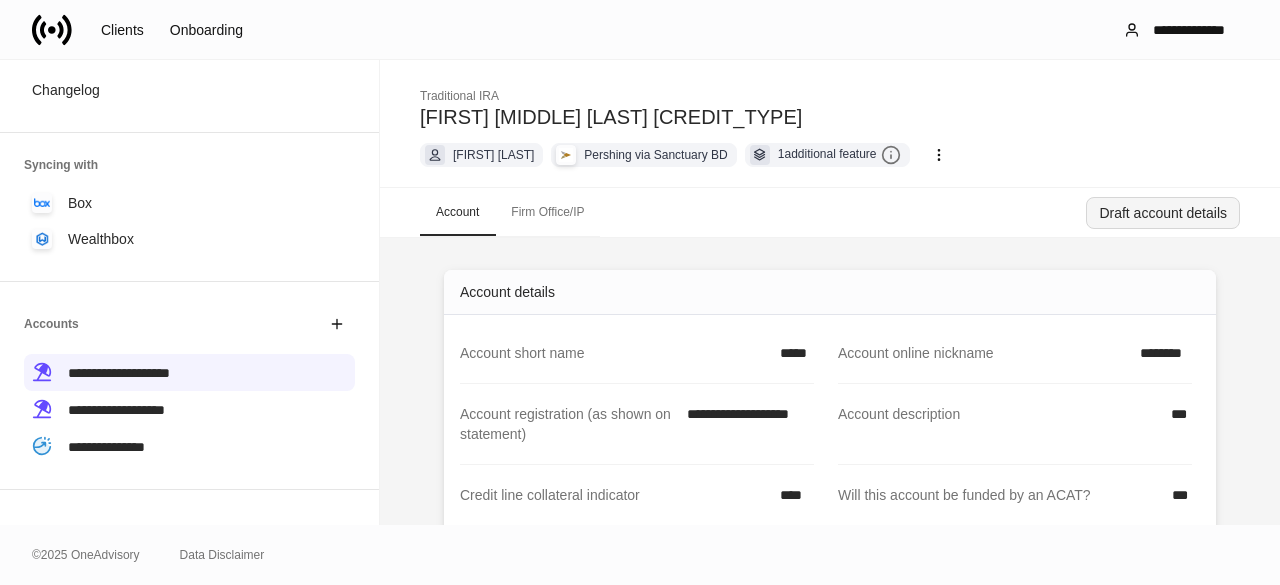 click on "Draft account details" at bounding box center [1163, 213] 